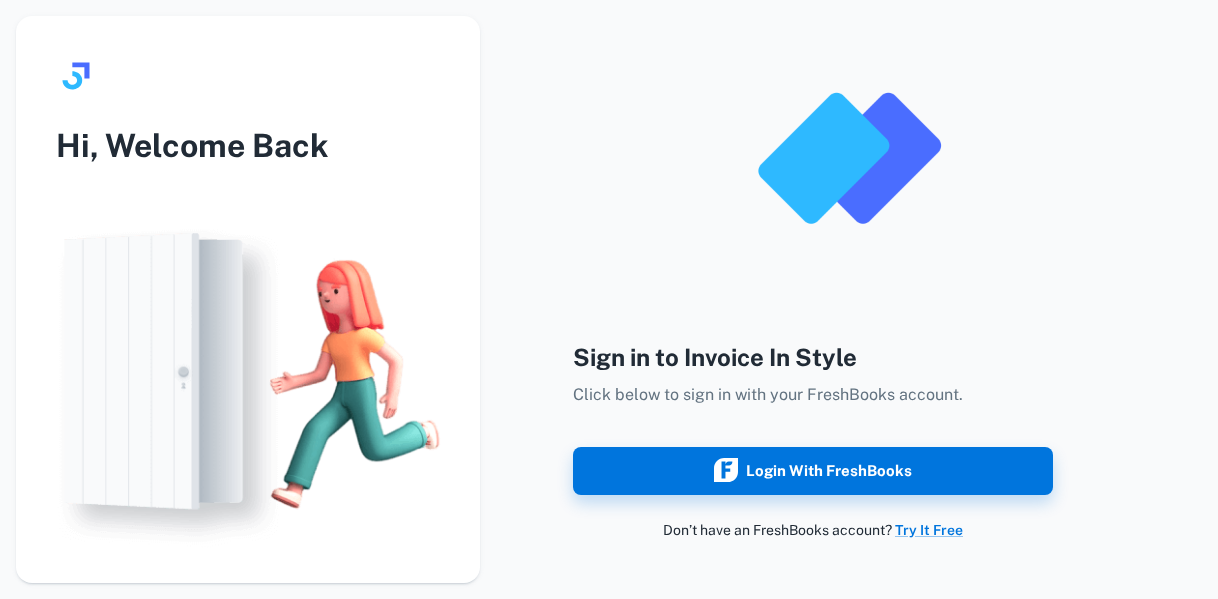 scroll, scrollTop: 0, scrollLeft: 0, axis: both 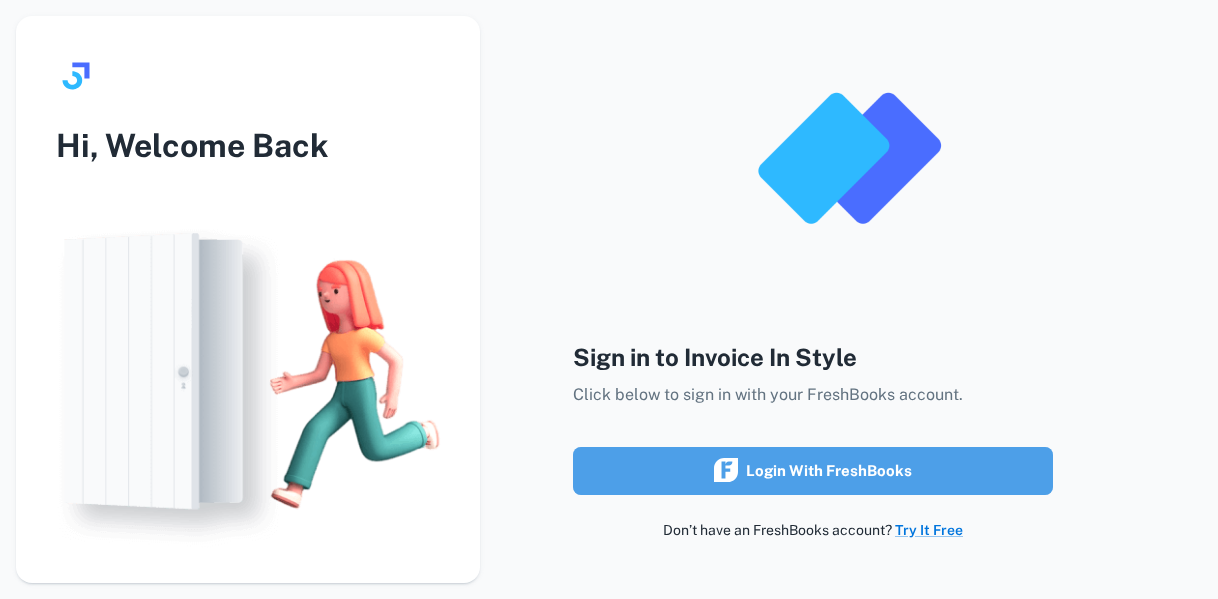 click on "Login with FreshBooks" at bounding box center [813, 471] 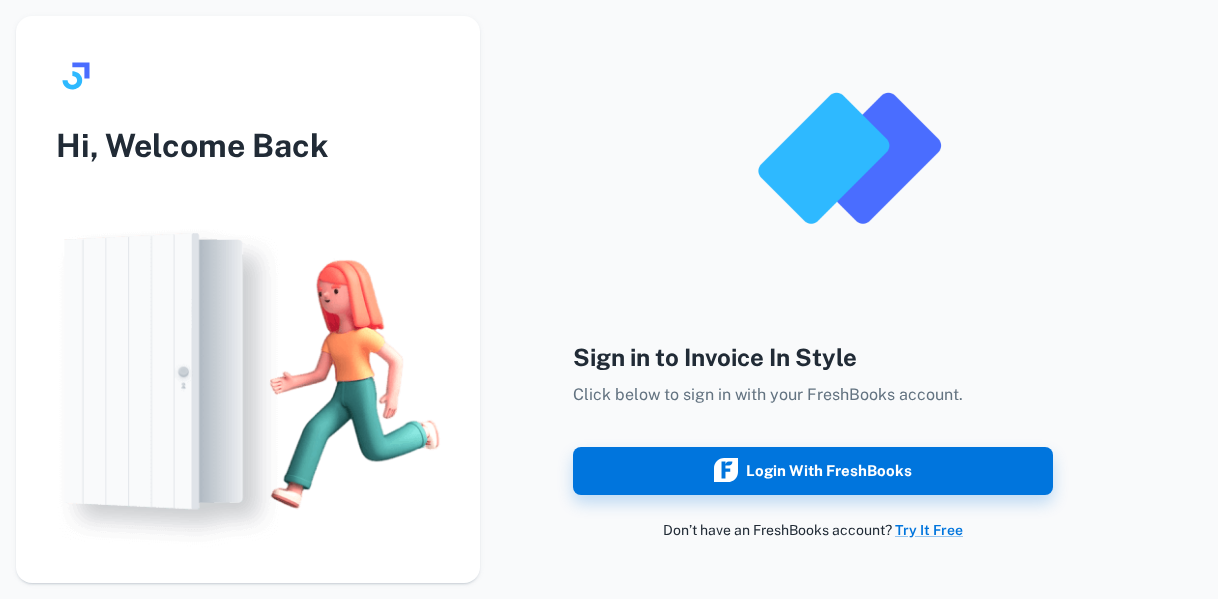 scroll, scrollTop: 0, scrollLeft: 0, axis: both 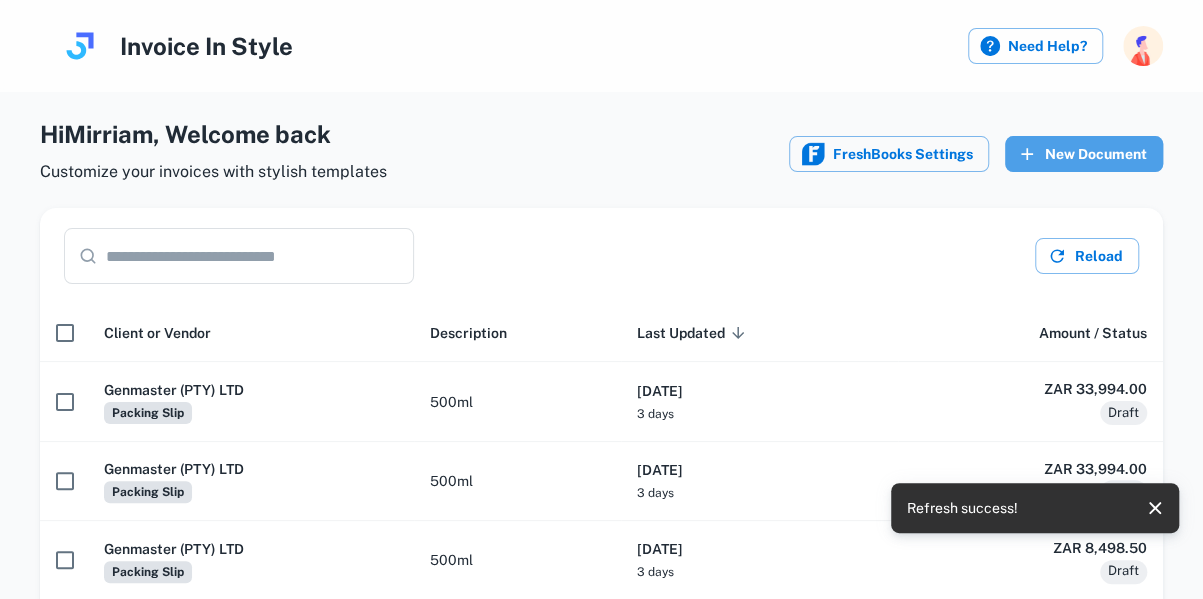 click on "New Document" at bounding box center [1084, 154] 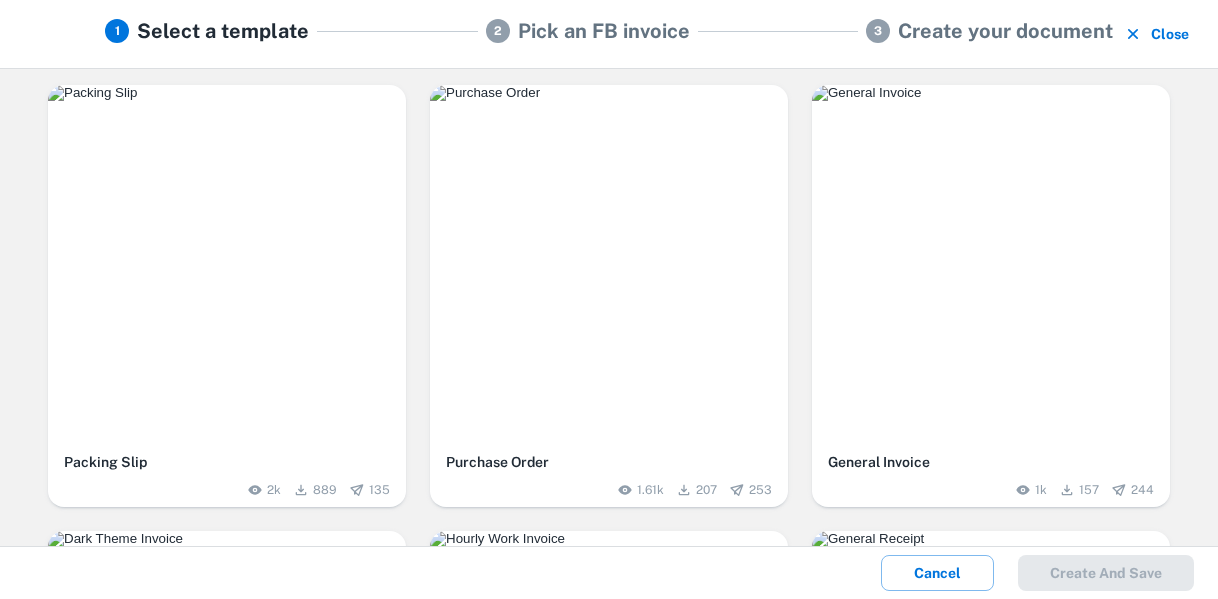 click at bounding box center (227, 264) 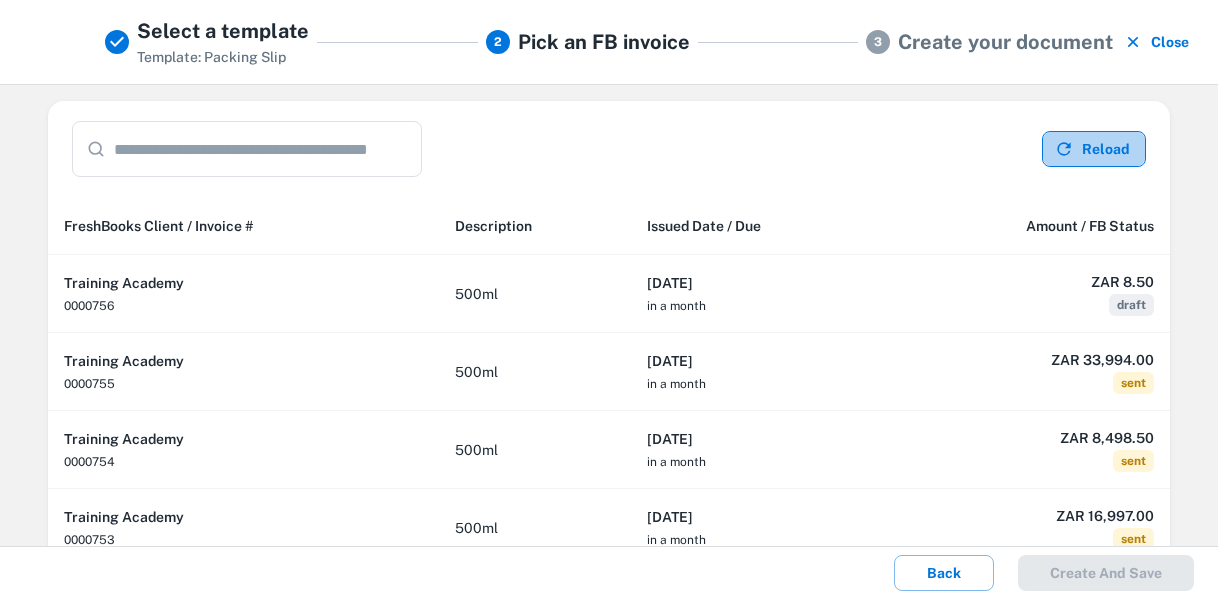 click on "Reload" at bounding box center (1094, 149) 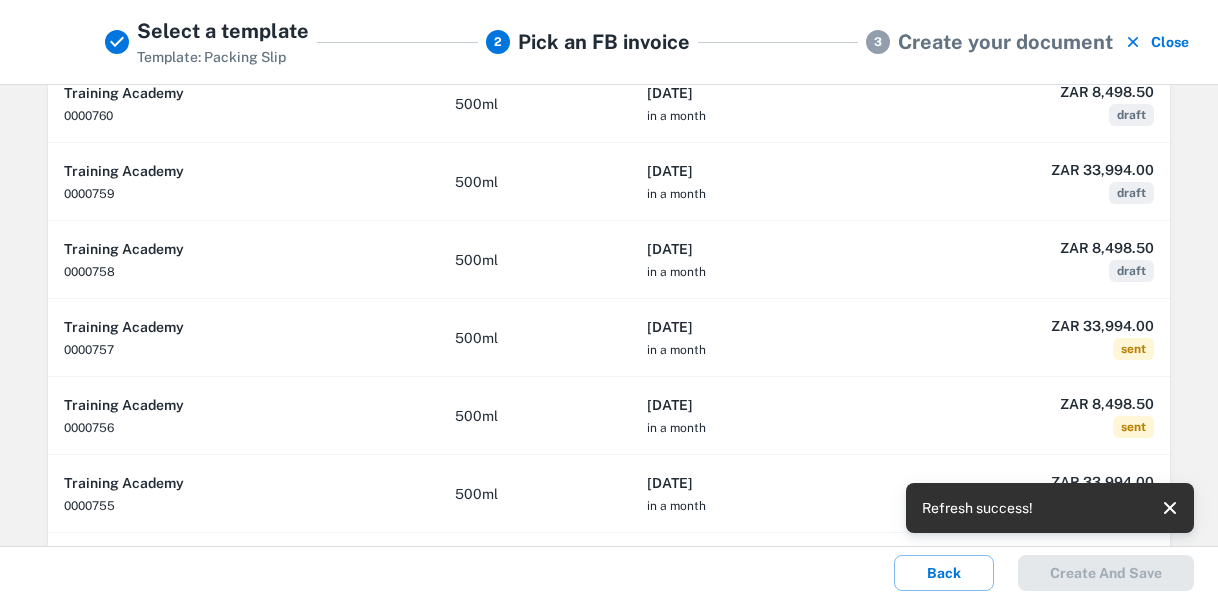 scroll, scrollTop: 440, scrollLeft: 0, axis: vertical 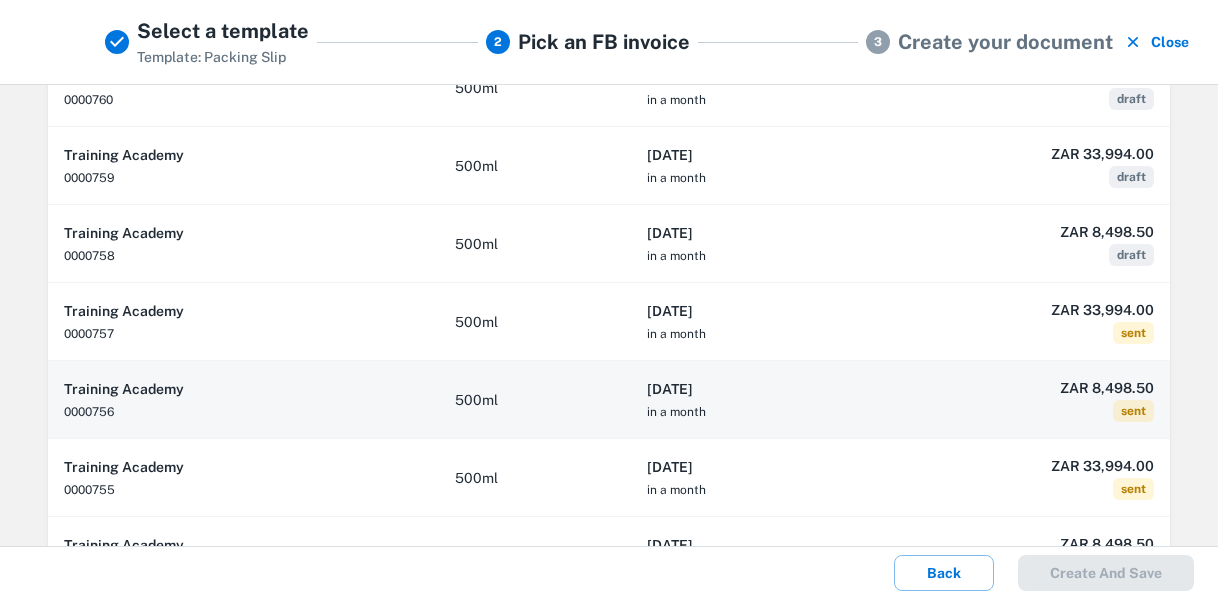 click on "[DATE] in a month" at bounding box center [759, 400] 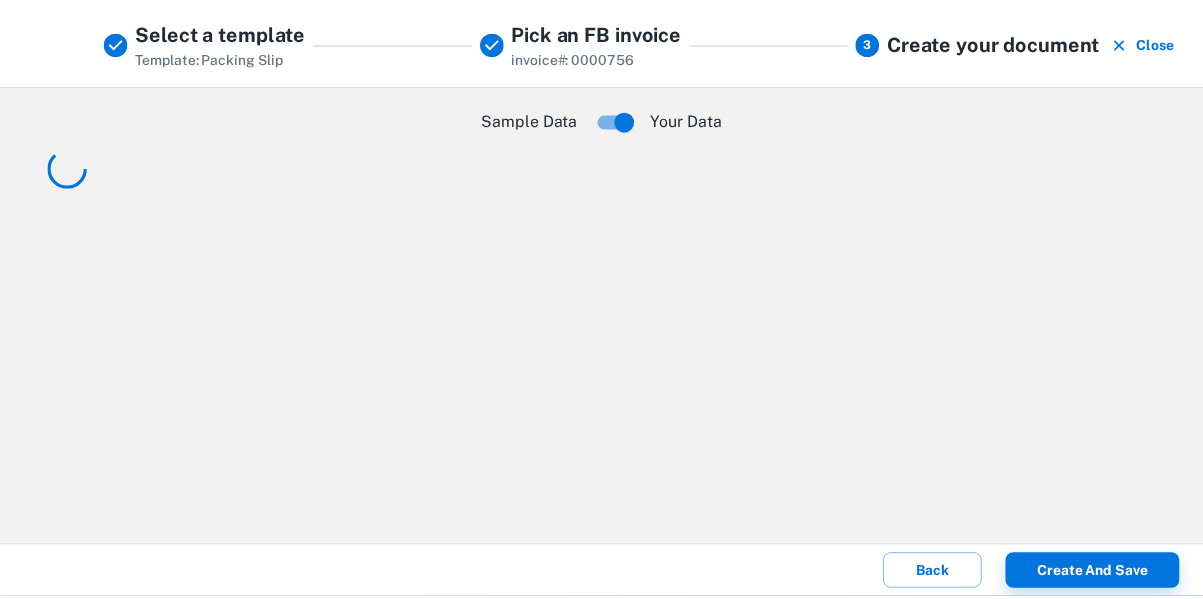 scroll, scrollTop: 0, scrollLeft: 0, axis: both 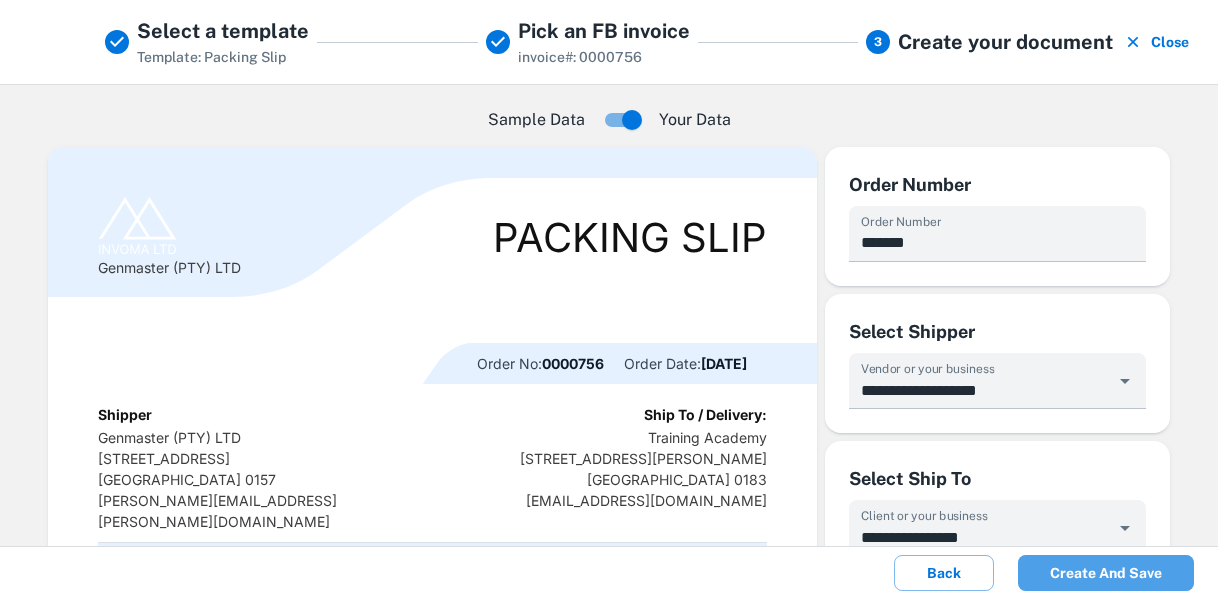 click on "Create and save" at bounding box center [1106, 573] 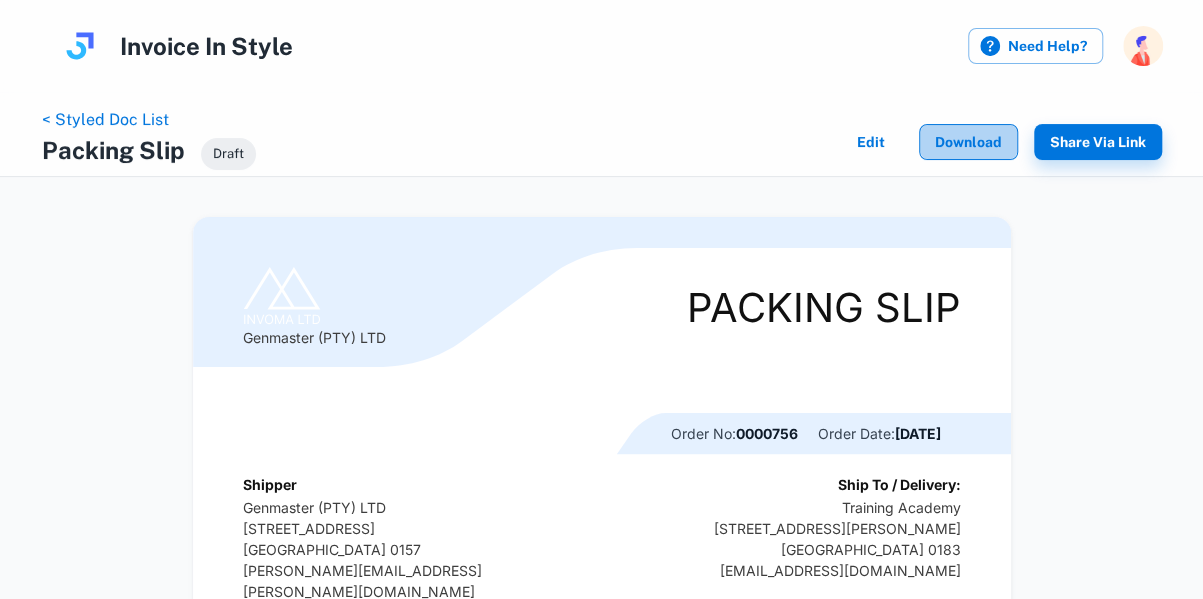 click on "Download" at bounding box center [968, 142] 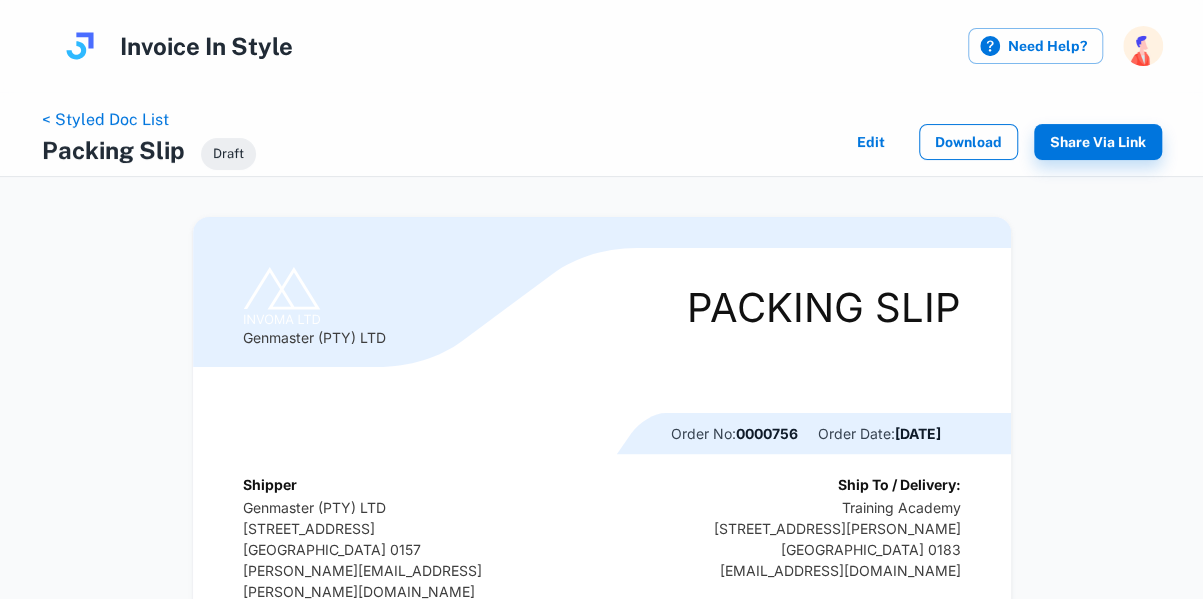 scroll, scrollTop: 0, scrollLeft: 0, axis: both 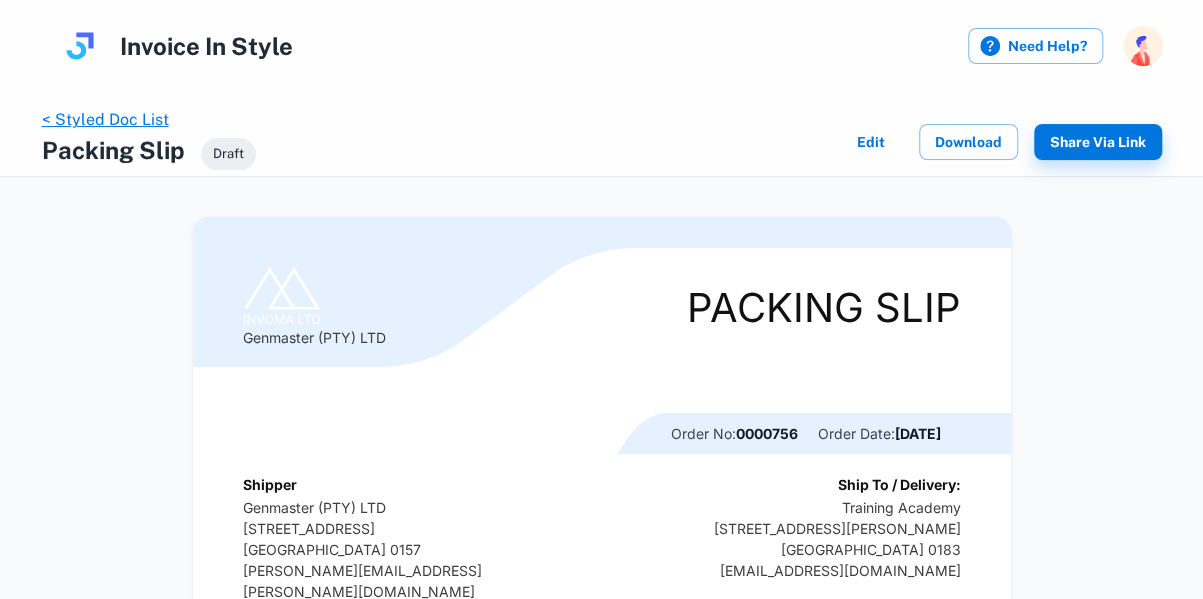 click on "< Styled Doc List" at bounding box center [105, 119] 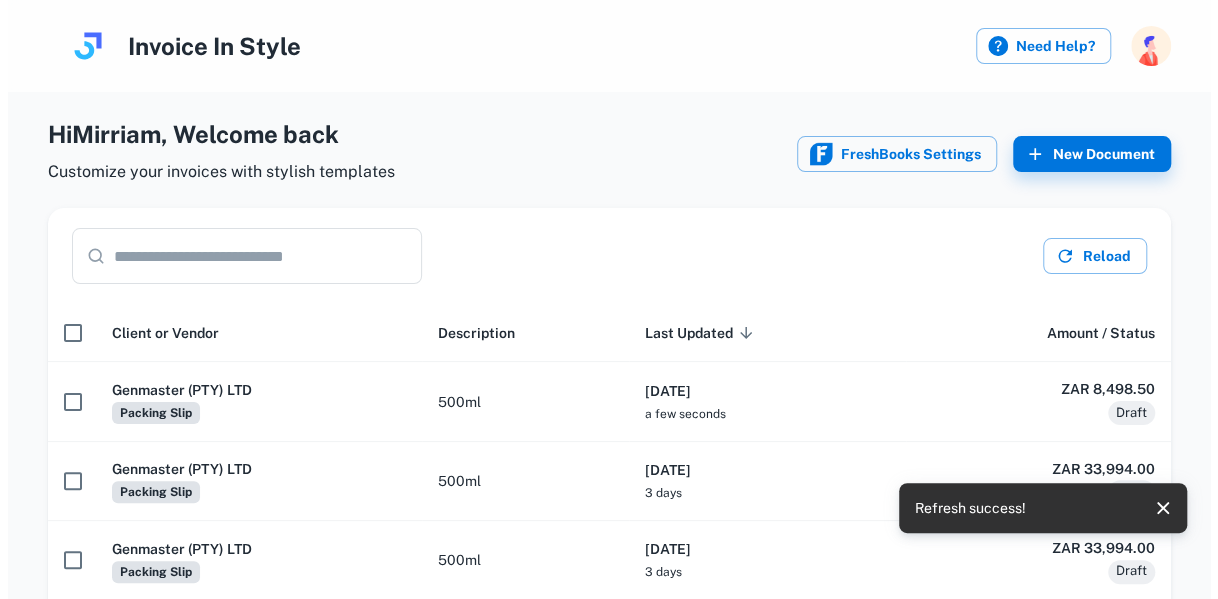 scroll, scrollTop: 2, scrollLeft: 0, axis: vertical 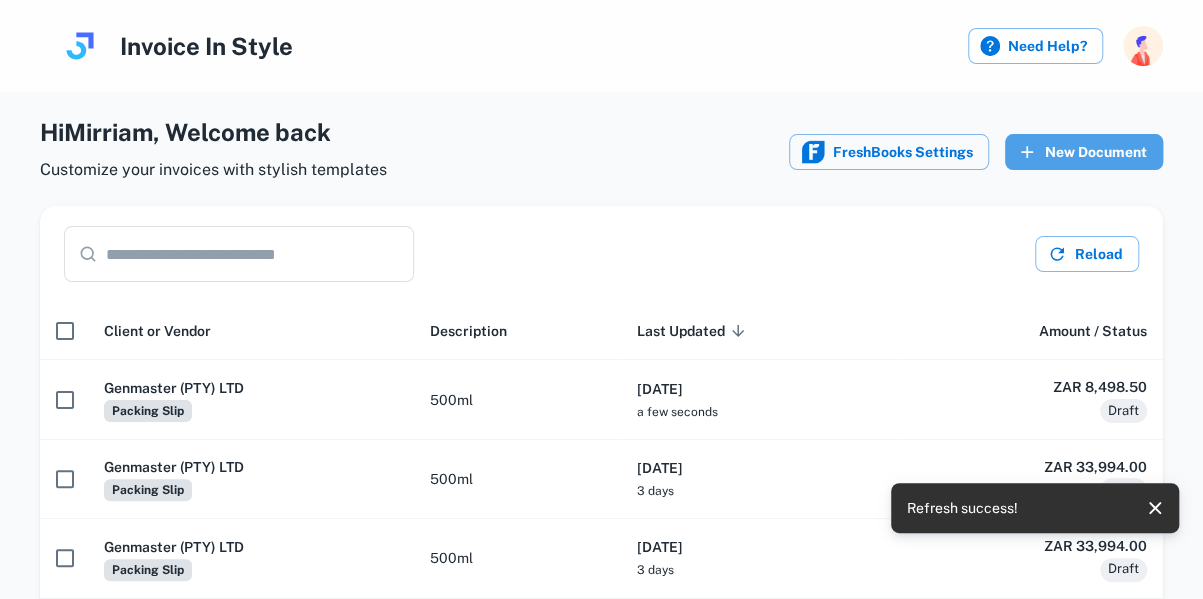 click on "New Document" at bounding box center (1084, 152) 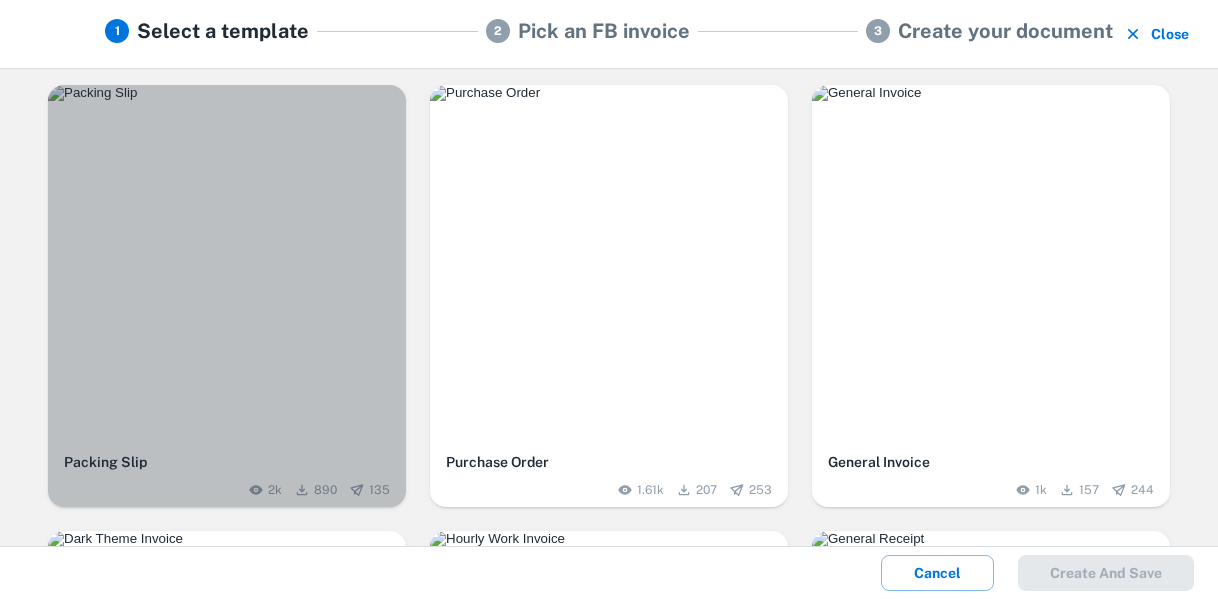 click at bounding box center [227, 264] 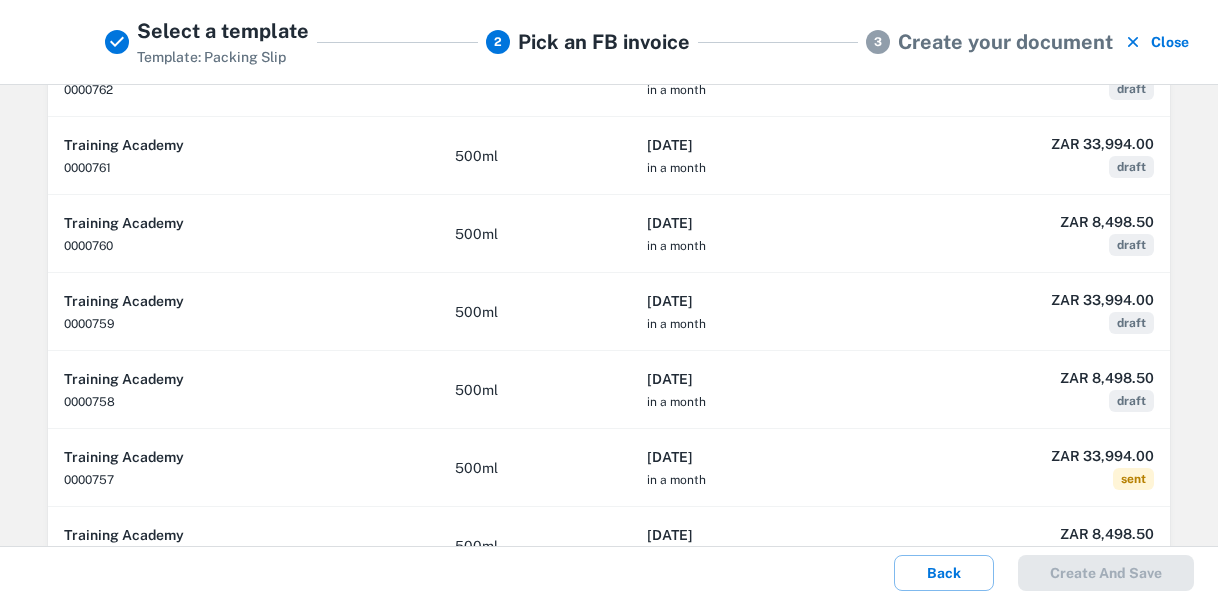 scroll, scrollTop: 327, scrollLeft: 0, axis: vertical 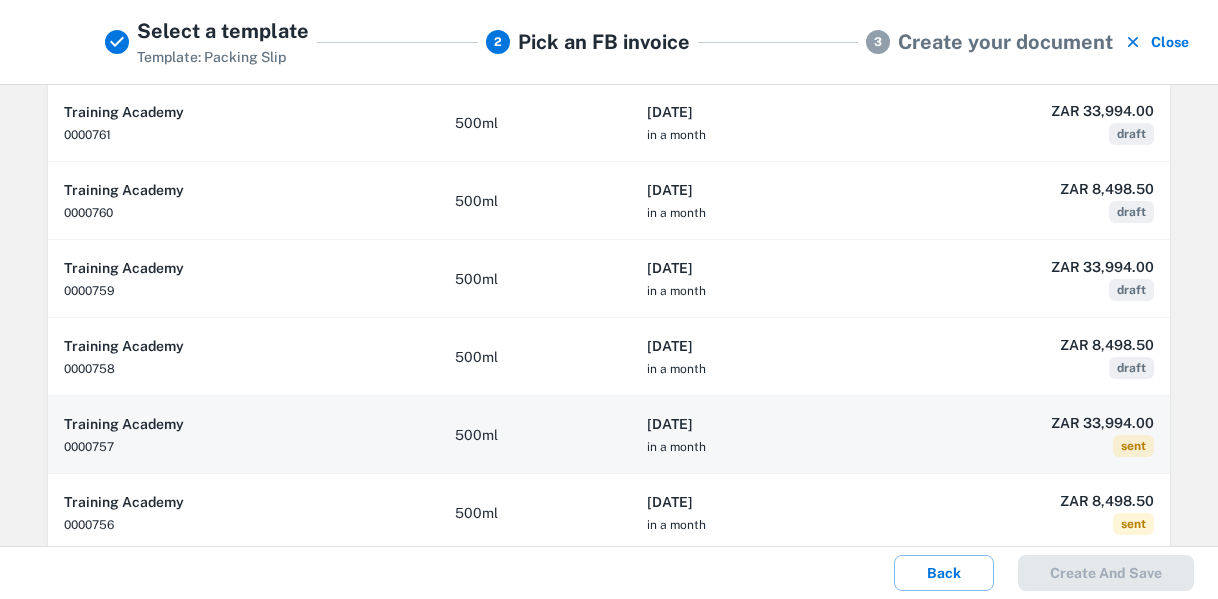 click on "[DATE]" at bounding box center (759, 424) 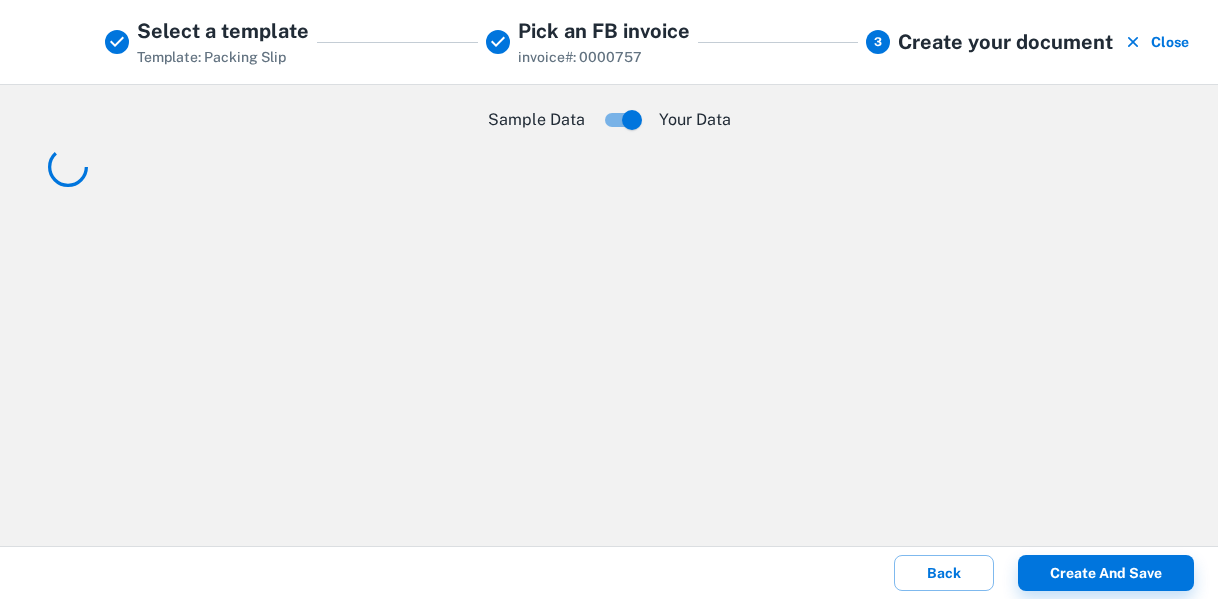 scroll, scrollTop: 0, scrollLeft: 0, axis: both 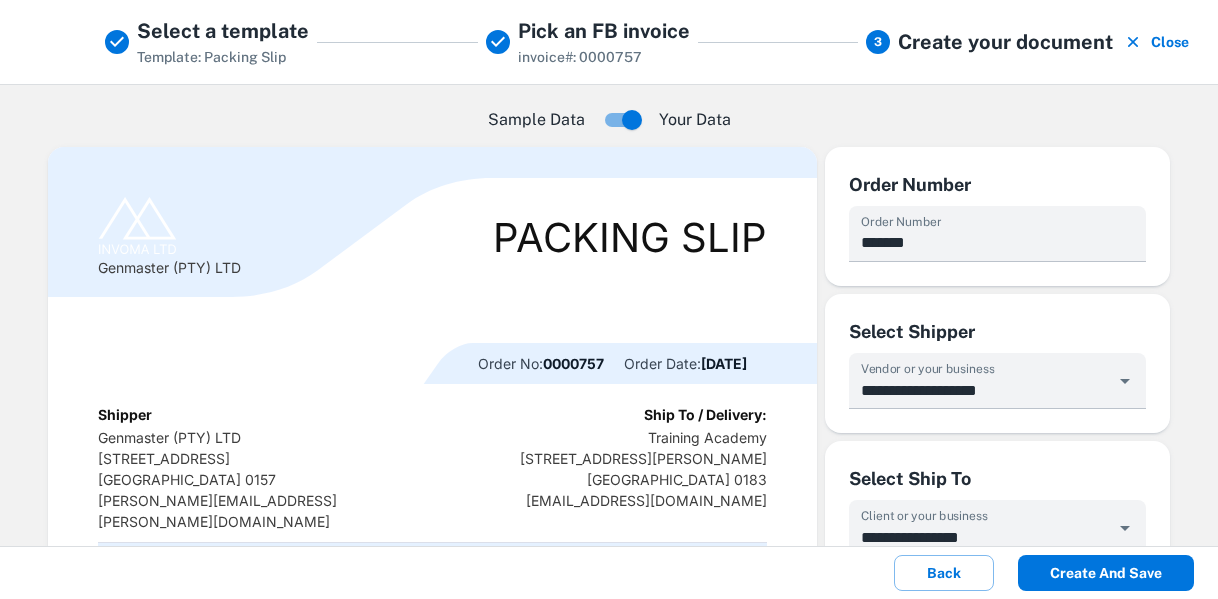 click on "Create and save" at bounding box center [1106, 573] 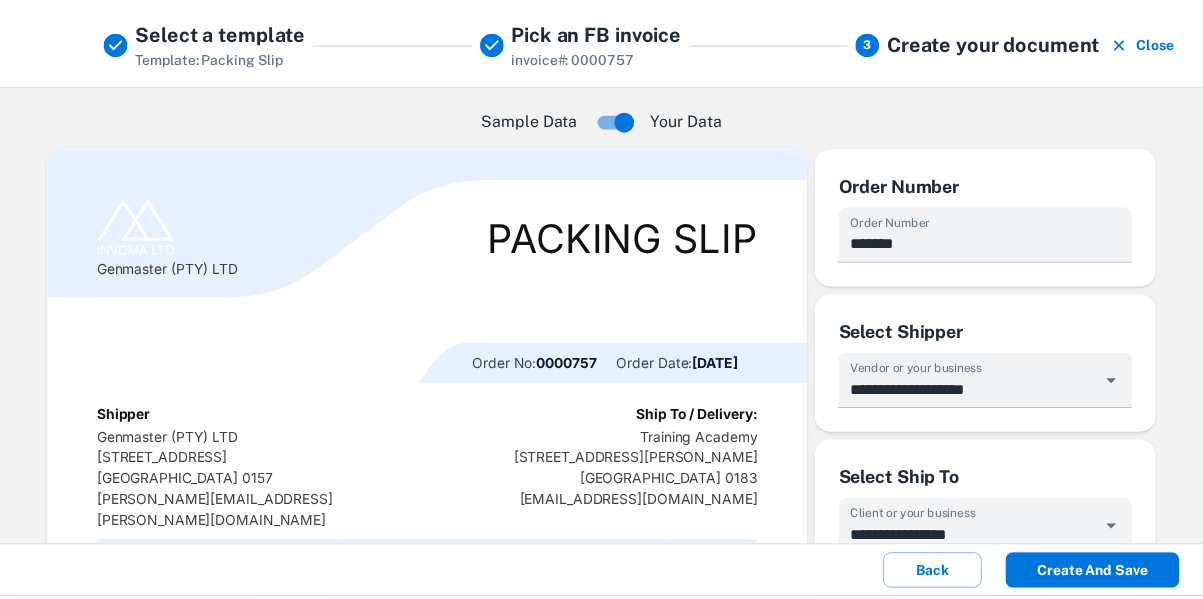 scroll, scrollTop: 0, scrollLeft: 0, axis: both 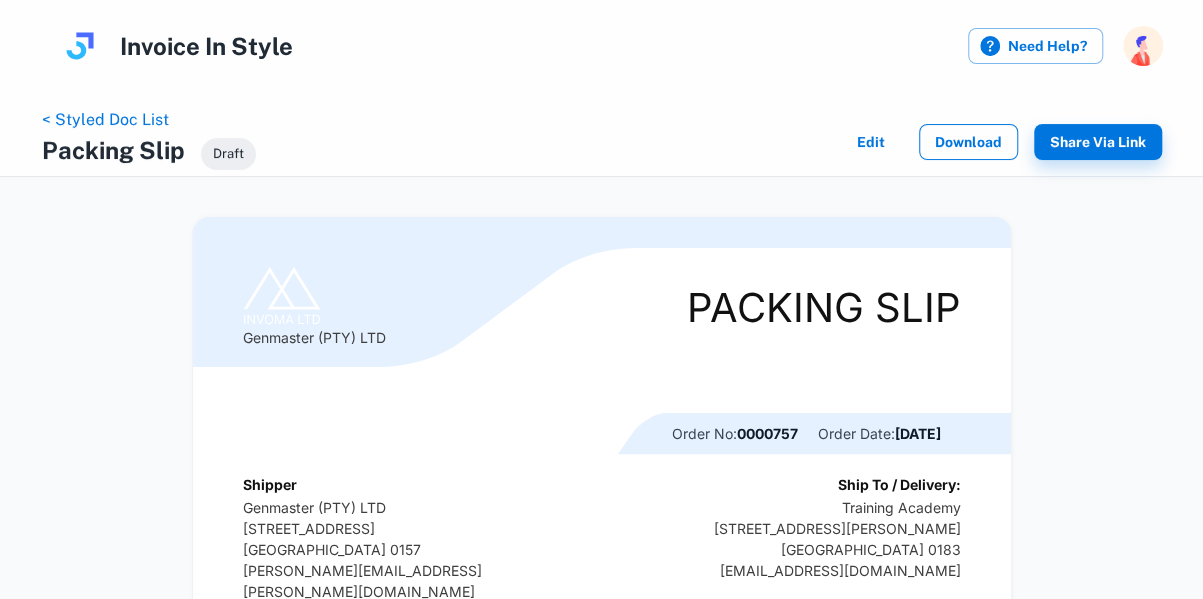 click on "Download" at bounding box center (968, 142) 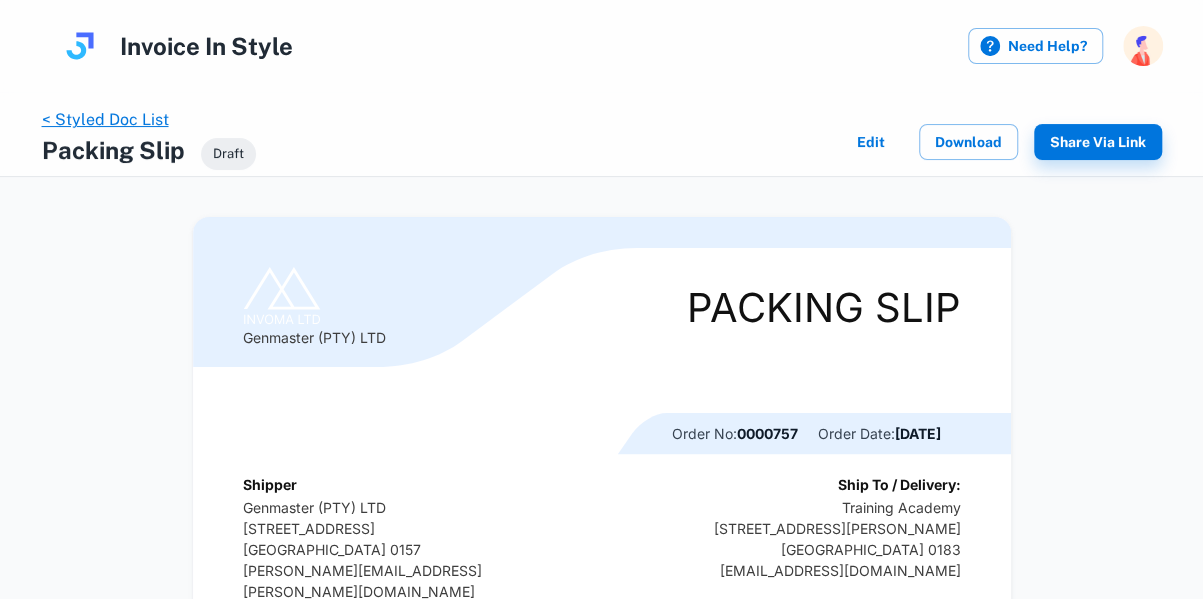 click on "< Styled Doc List" at bounding box center [105, 119] 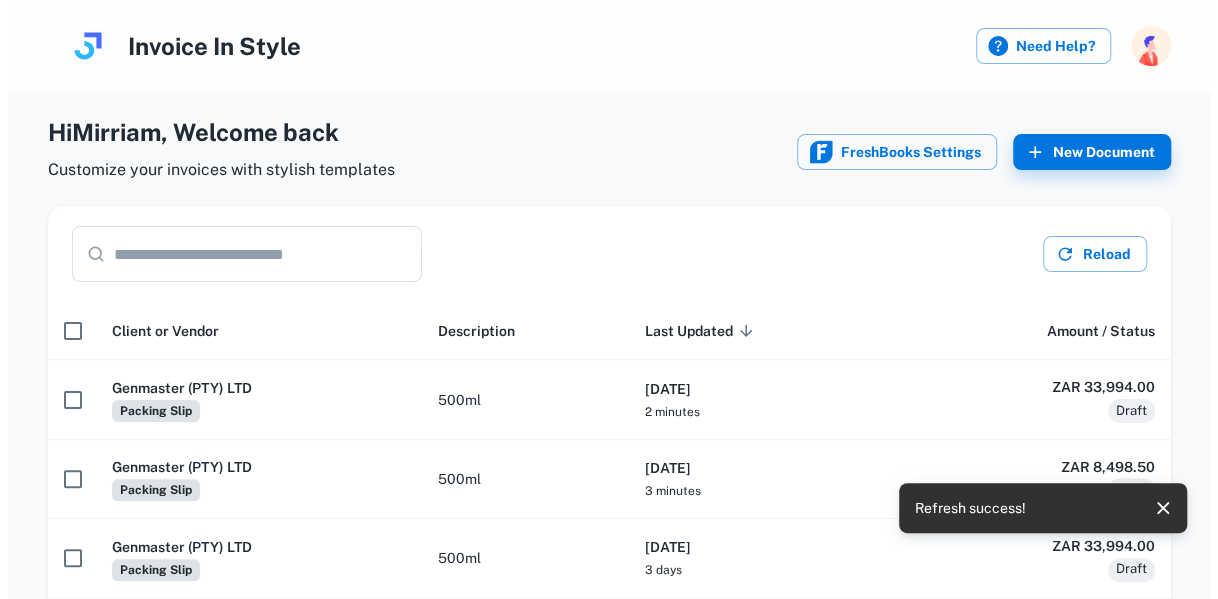 scroll, scrollTop: 0, scrollLeft: 0, axis: both 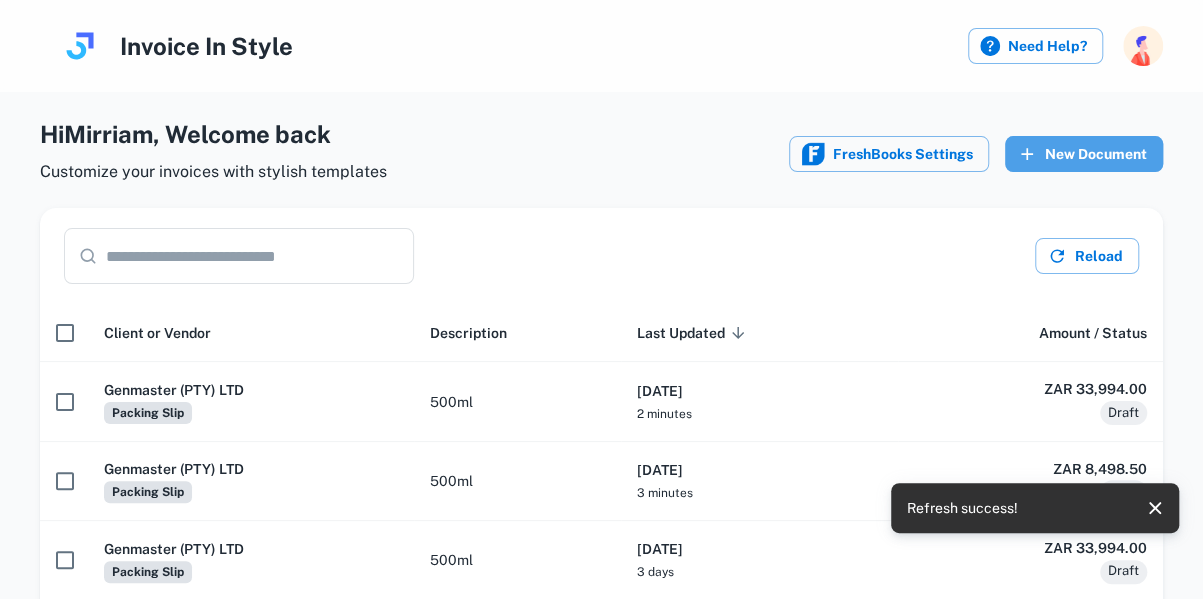 click on "New Document" at bounding box center (1084, 154) 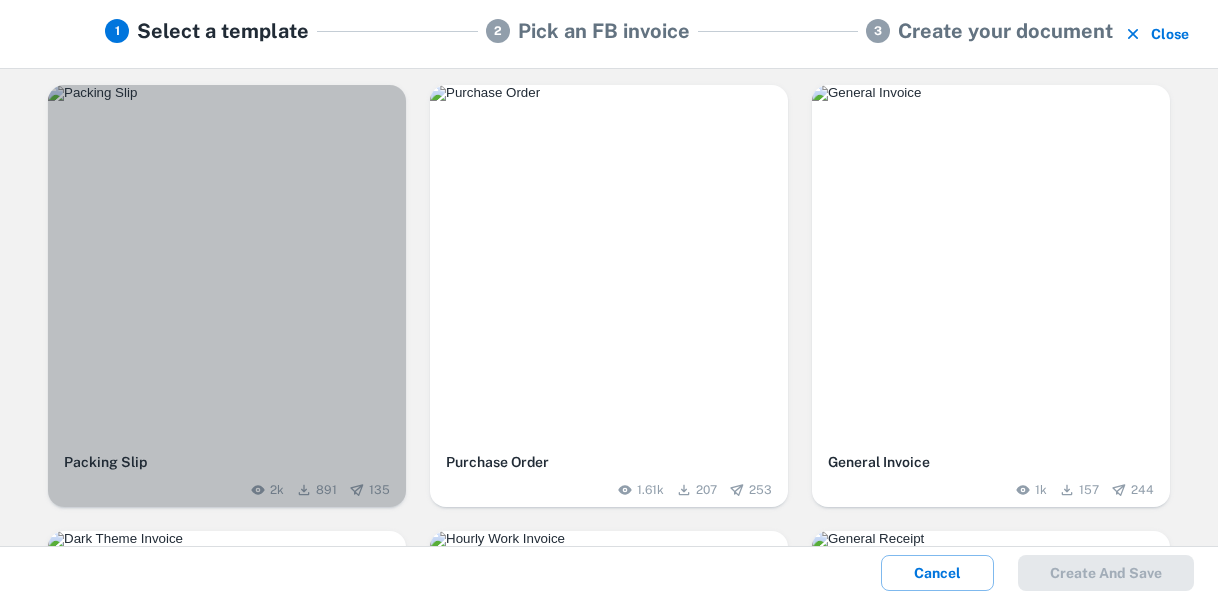 click at bounding box center [227, 93] 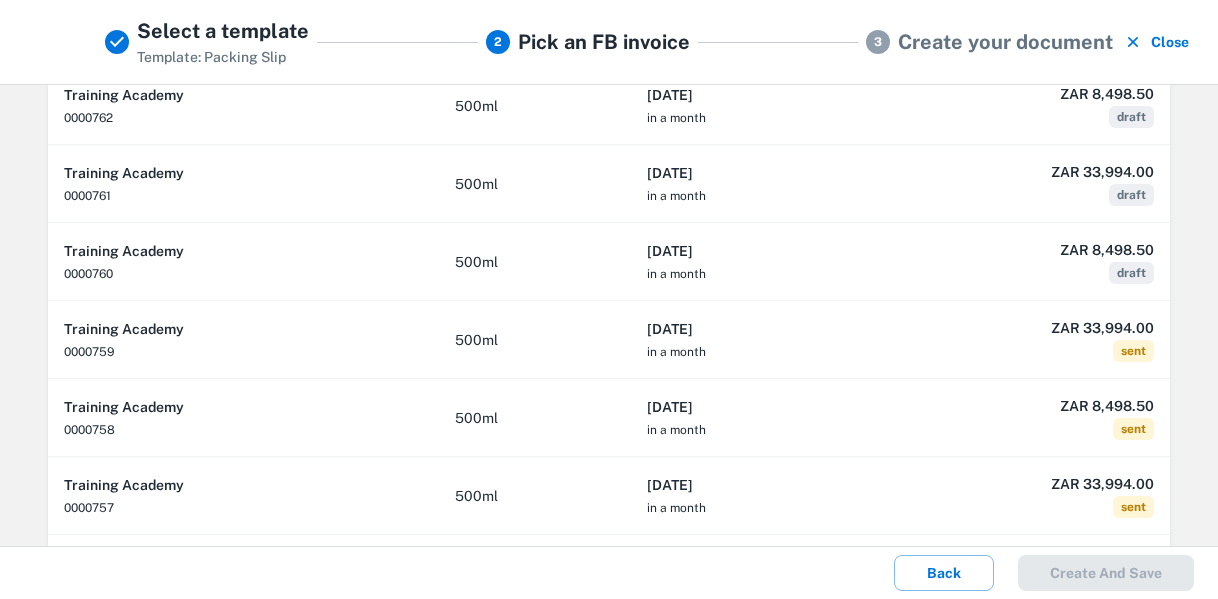 scroll, scrollTop: 268, scrollLeft: 0, axis: vertical 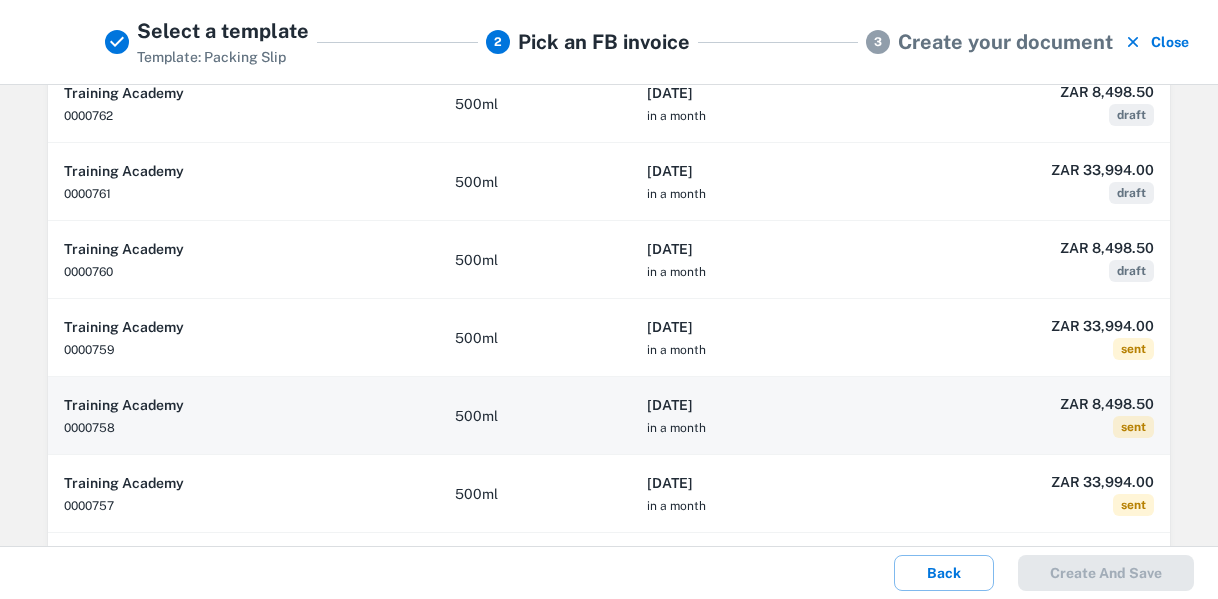 click on "[DATE] in a month" at bounding box center (759, 416) 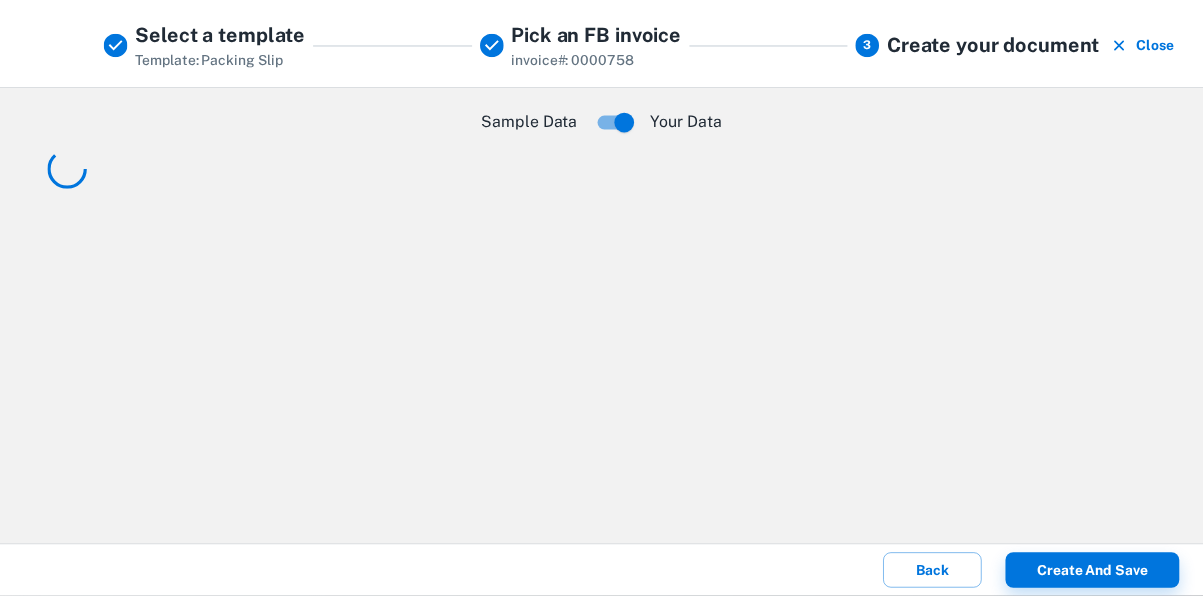 scroll, scrollTop: 0, scrollLeft: 0, axis: both 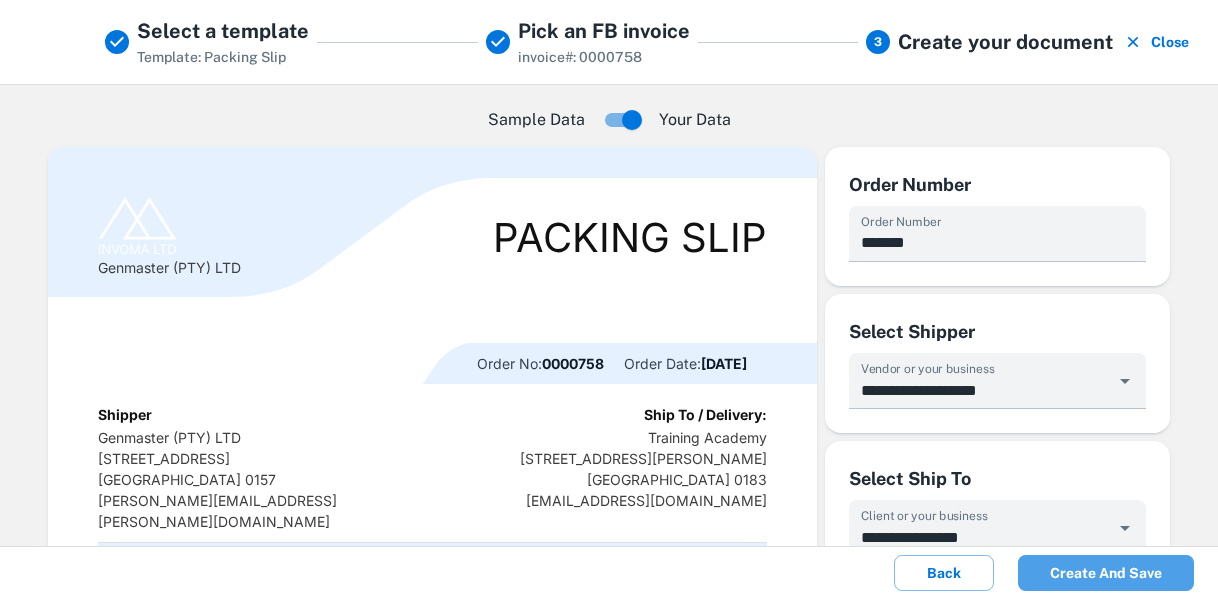 click on "Create and save" at bounding box center (1106, 573) 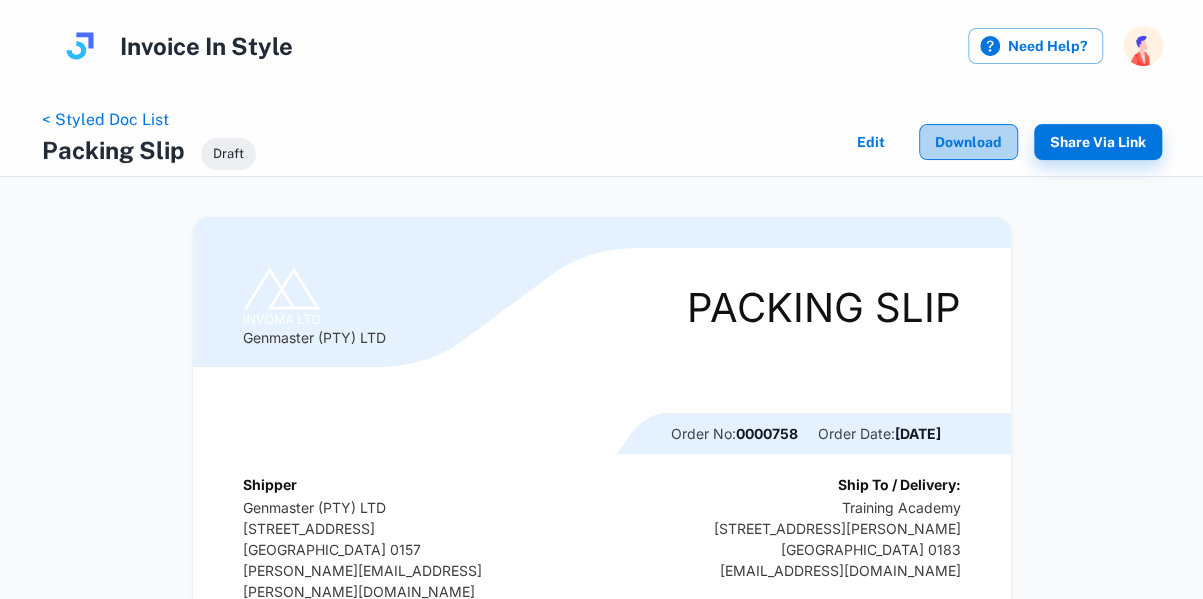 click on "Download" at bounding box center [968, 142] 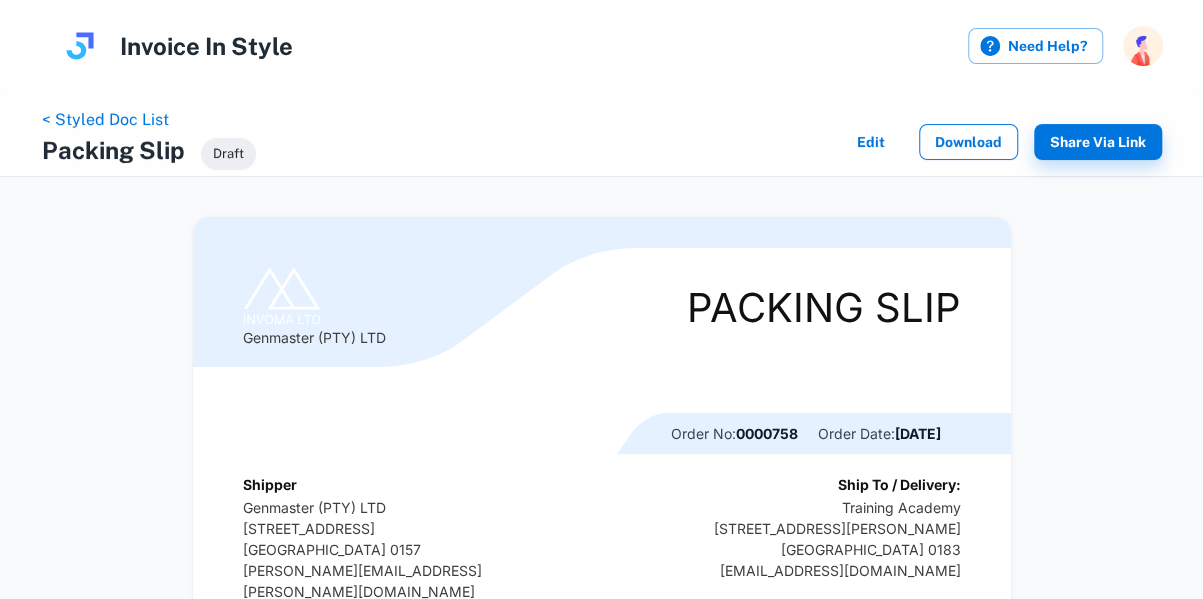 scroll, scrollTop: 0, scrollLeft: 0, axis: both 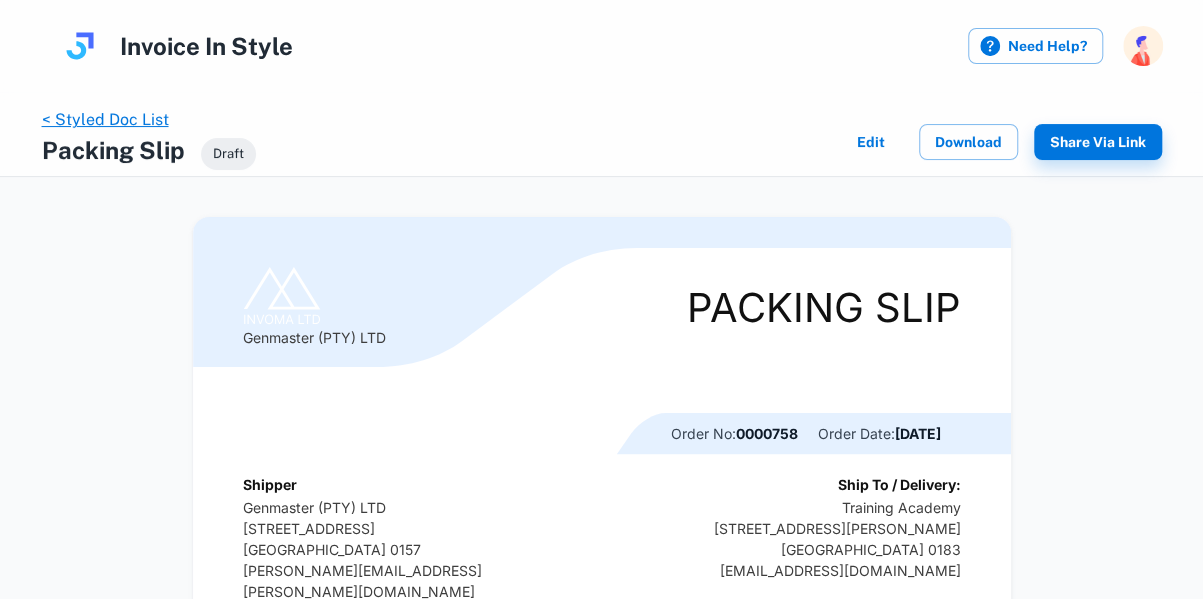 click on "< Styled Doc List" at bounding box center [105, 119] 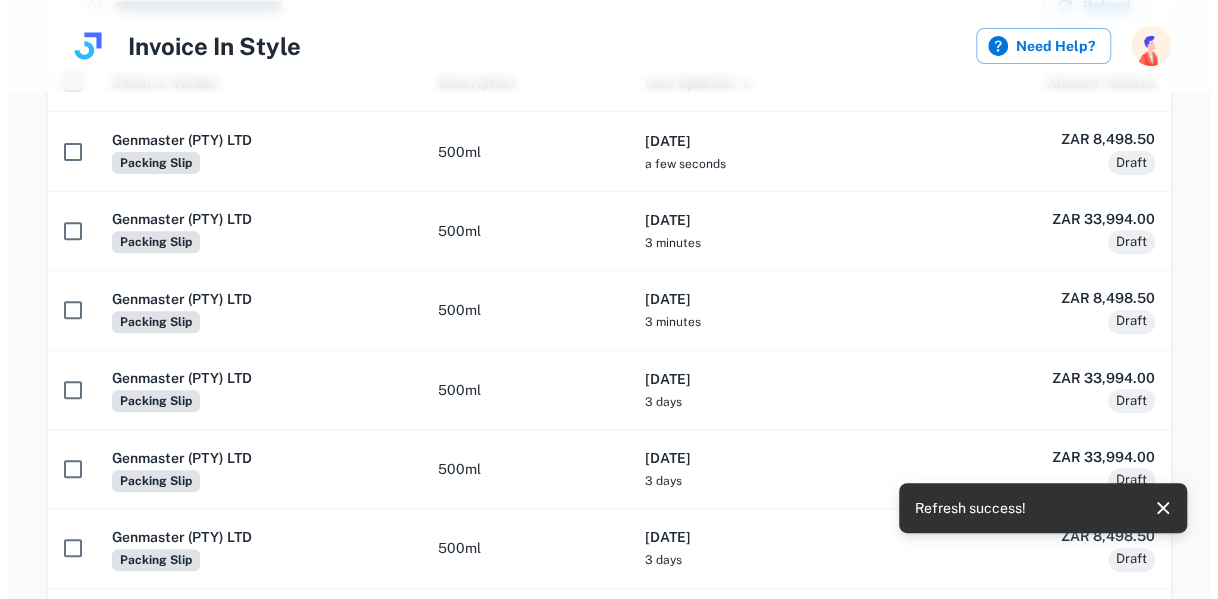 scroll, scrollTop: 0, scrollLeft: 0, axis: both 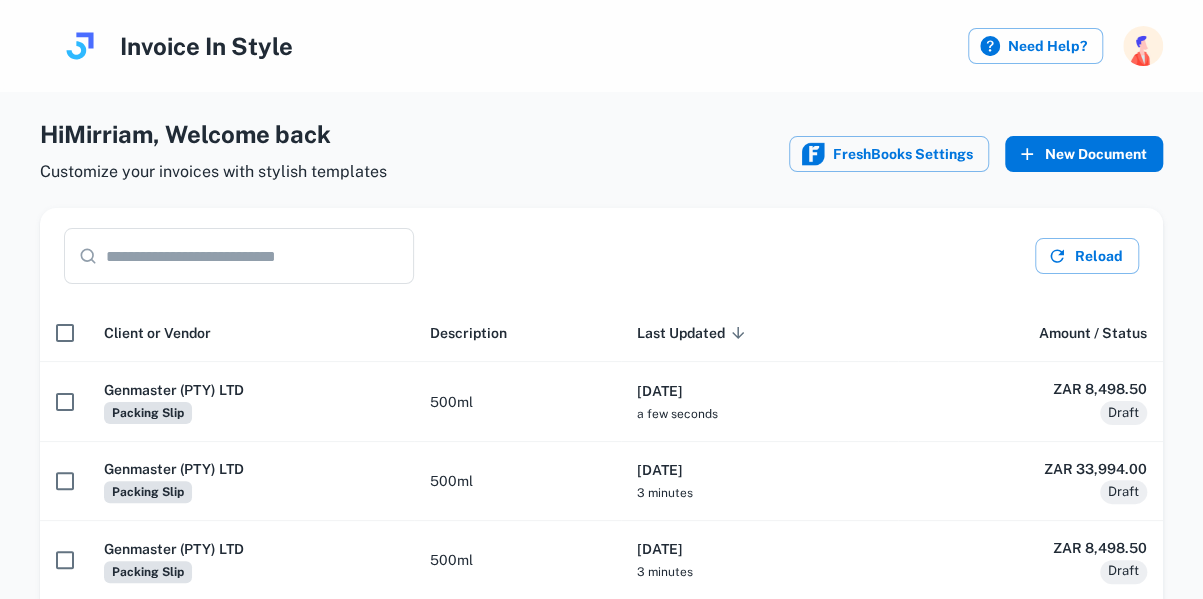 click on "New Document" at bounding box center [1084, 154] 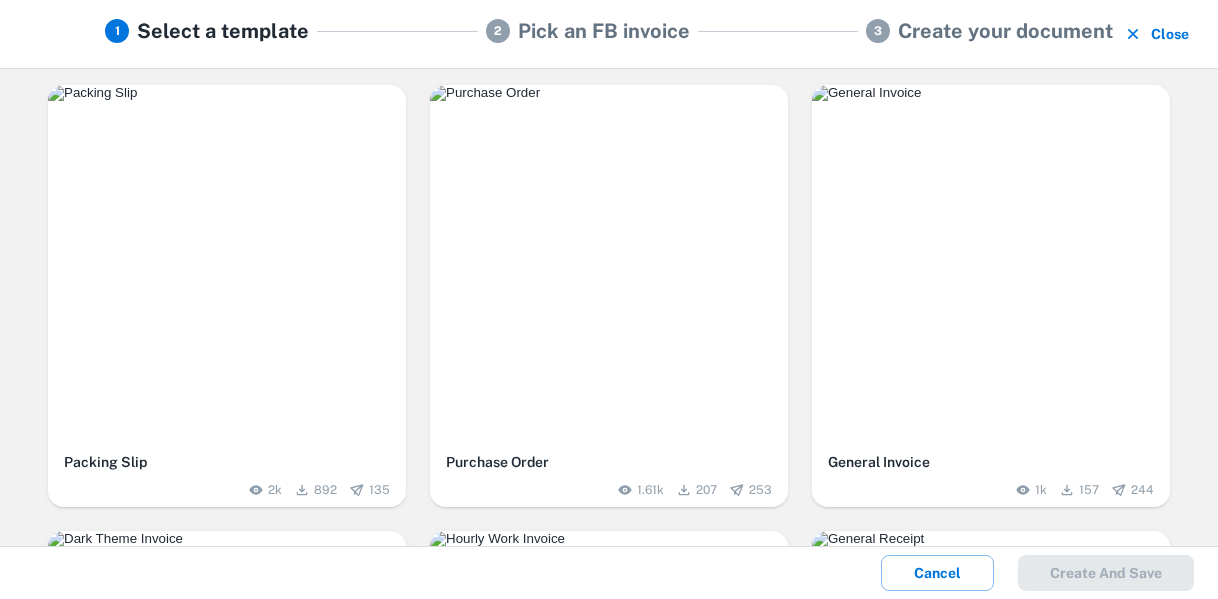 click at bounding box center [227, 93] 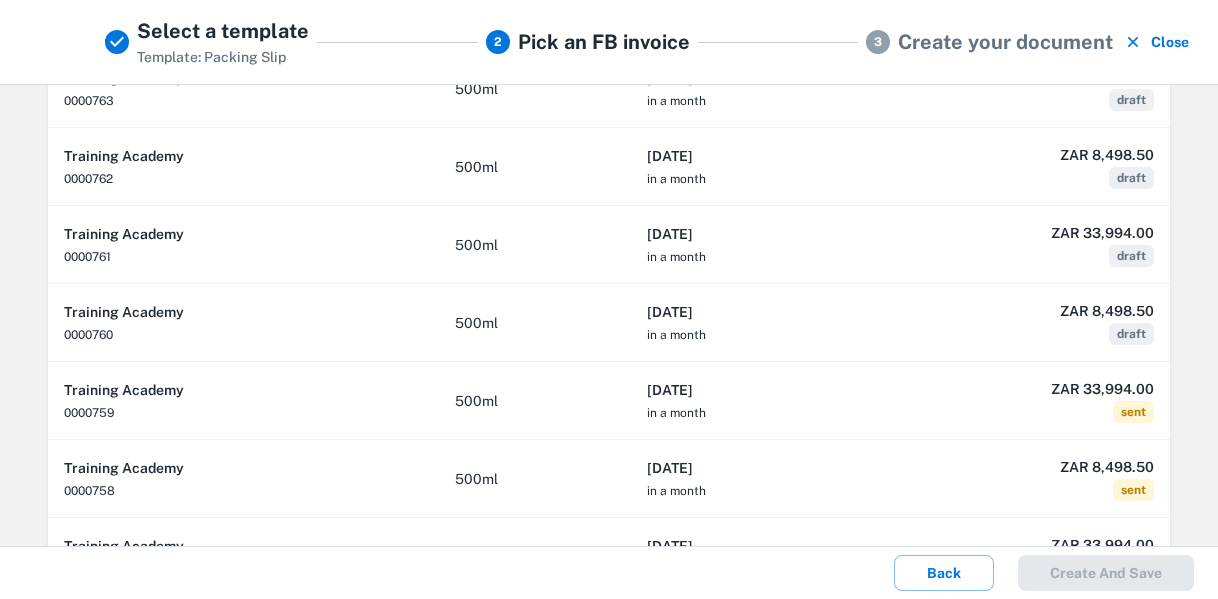 scroll, scrollTop: 235, scrollLeft: 0, axis: vertical 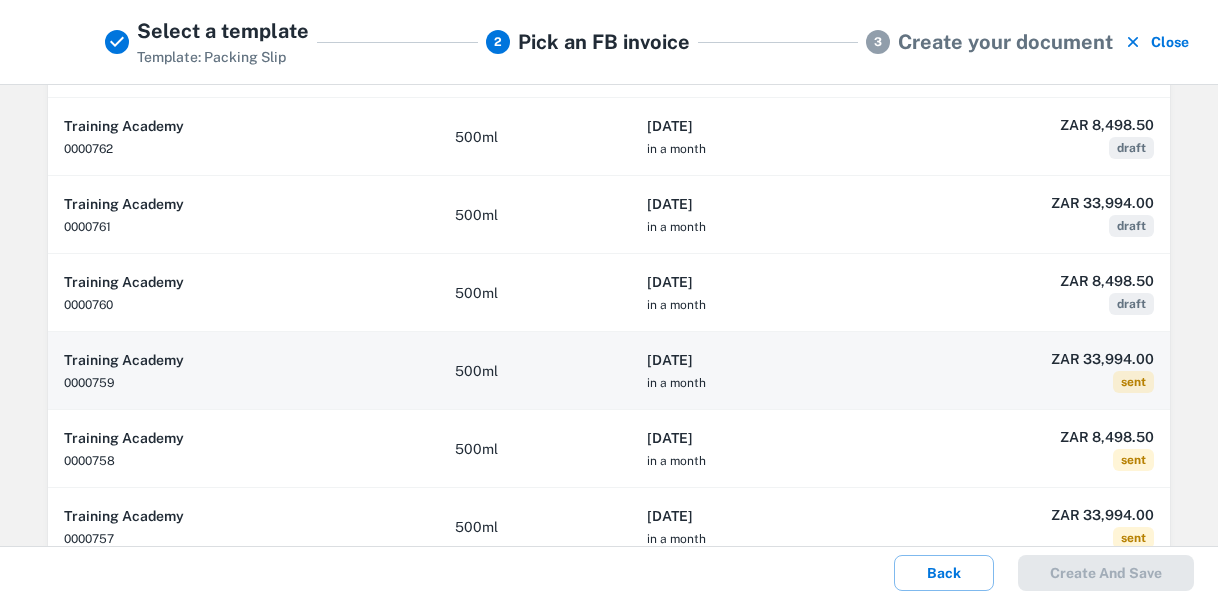 click on "[DATE] in a month" at bounding box center [759, 371] 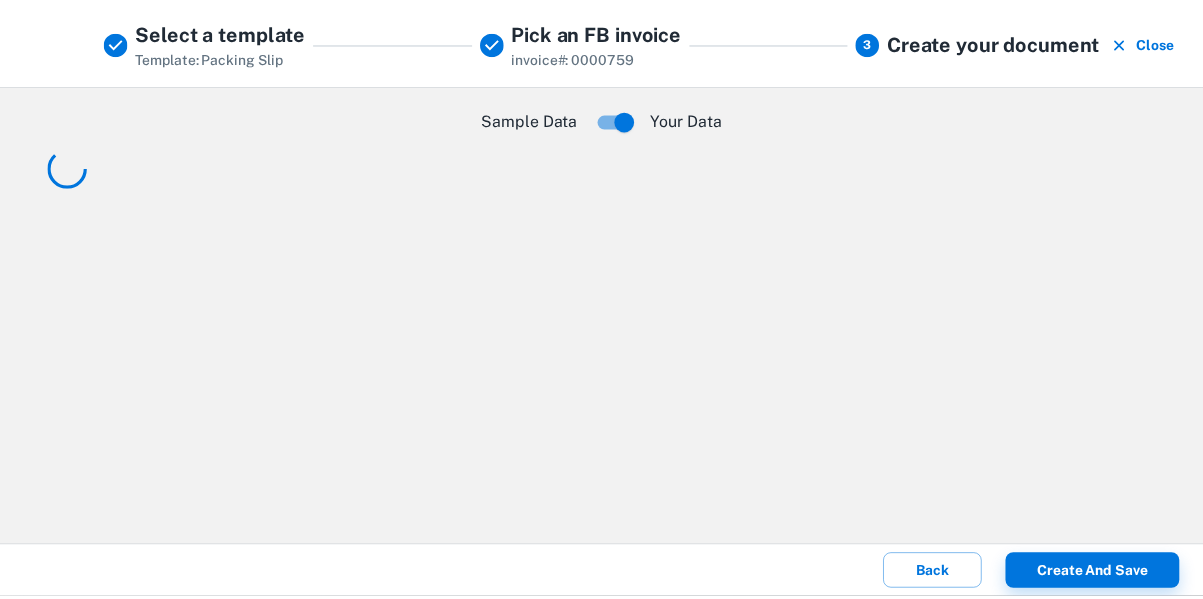 scroll, scrollTop: 0, scrollLeft: 0, axis: both 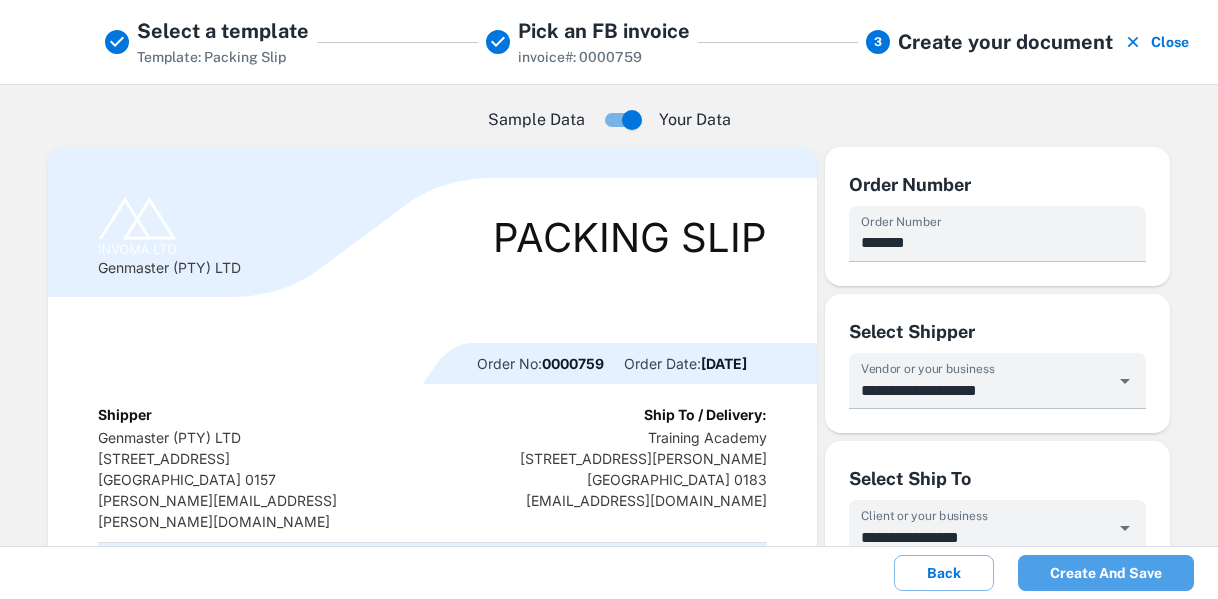click on "Create and save" at bounding box center [1106, 573] 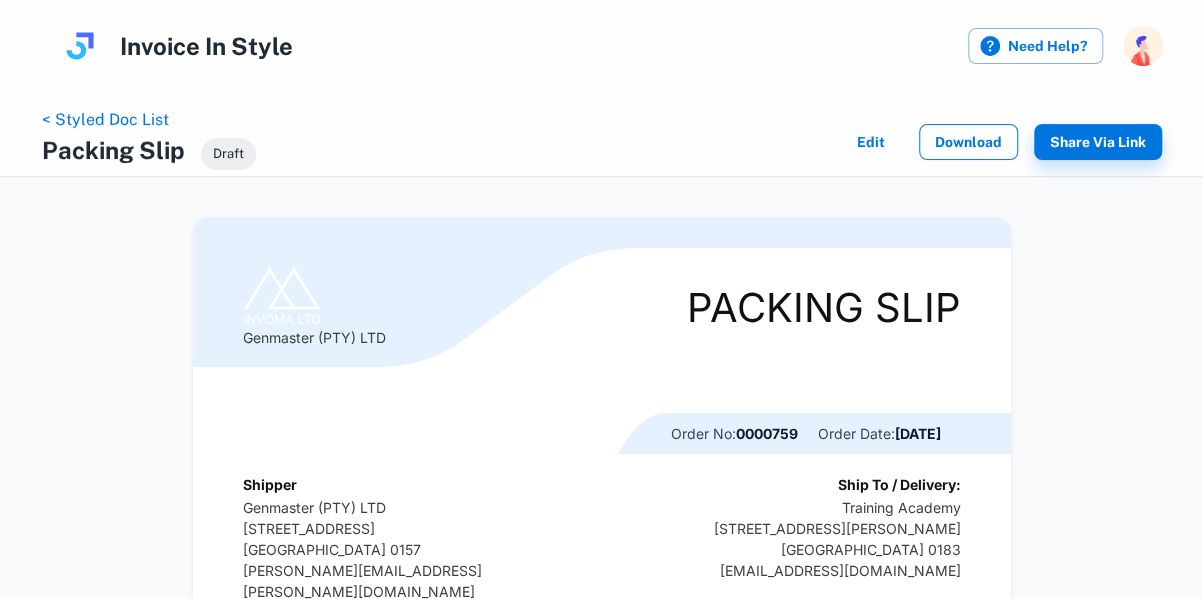 click on "Download" at bounding box center (968, 142) 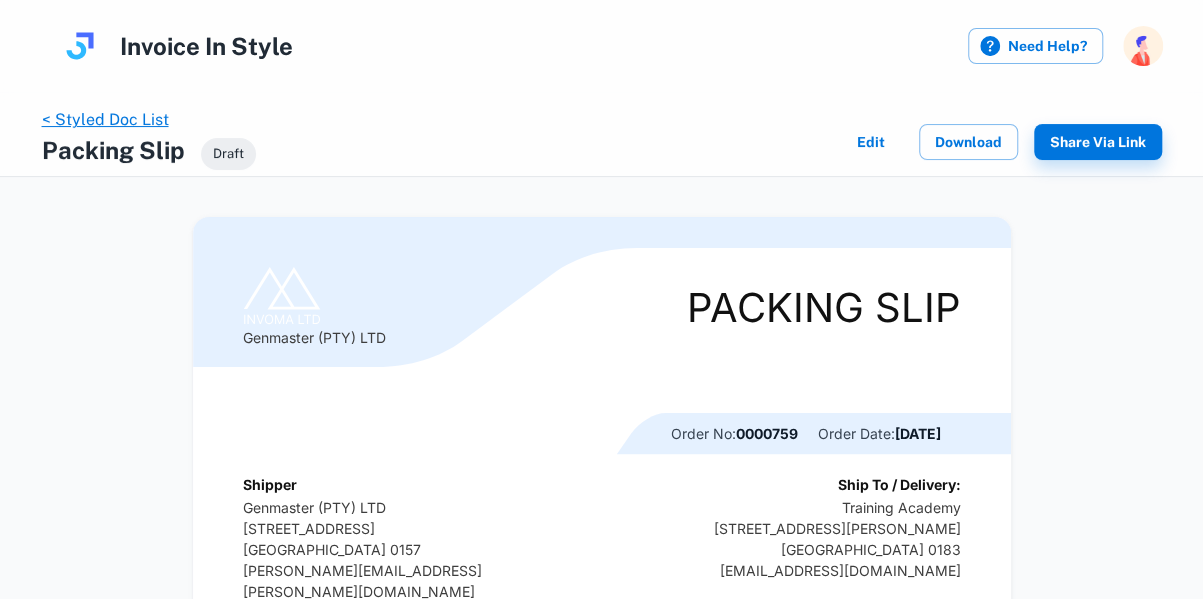 click on "< Styled Doc List" at bounding box center [105, 119] 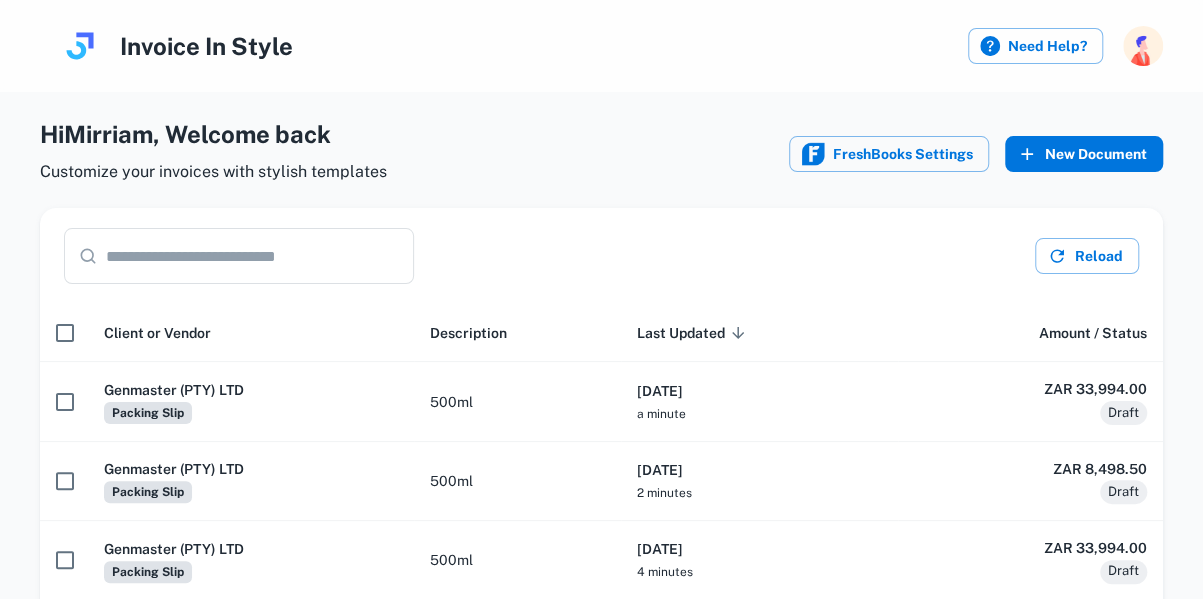 click on "New Document" at bounding box center (1084, 154) 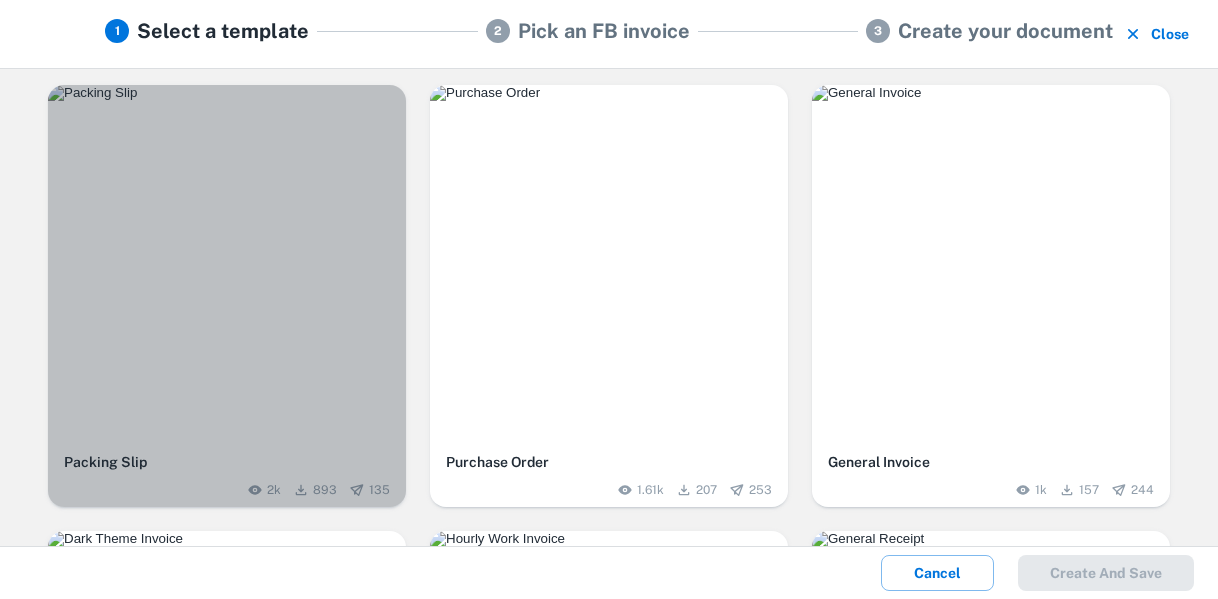 click at bounding box center [227, 264] 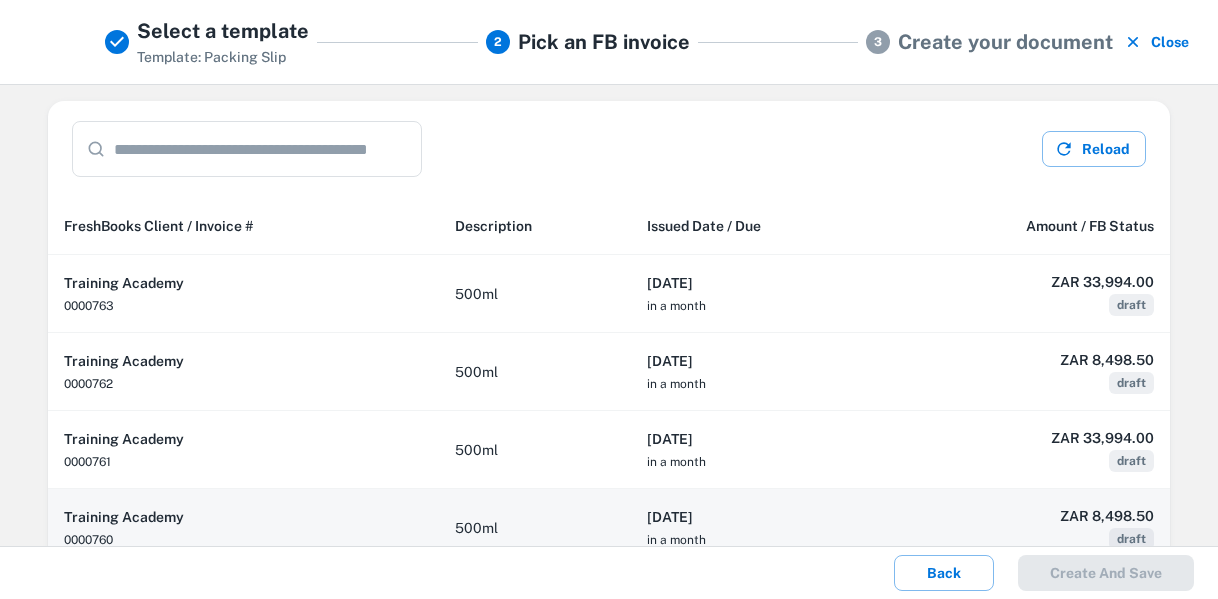 click on "[DATE] in a month" at bounding box center (759, 528) 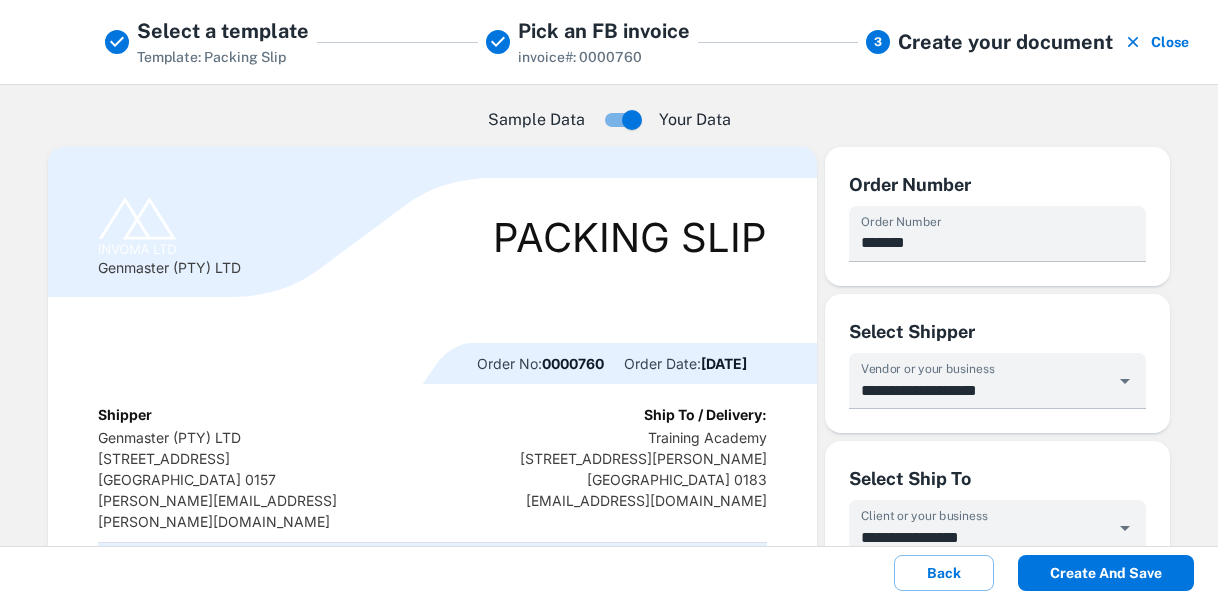 click on "Create and save" at bounding box center (1106, 573) 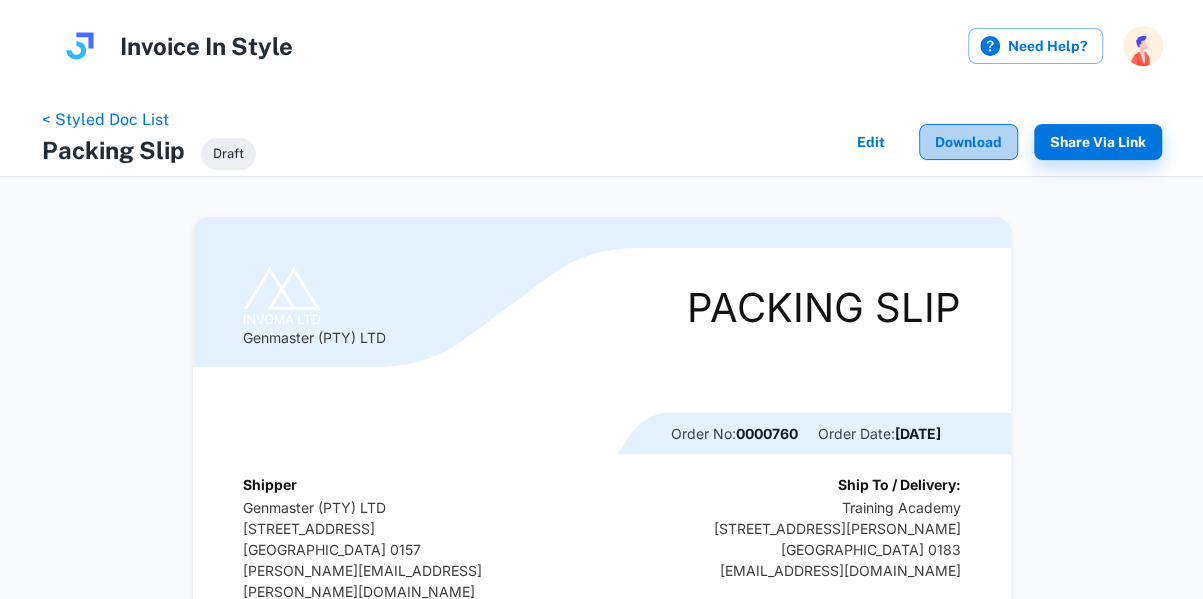 click on "Download" at bounding box center (968, 142) 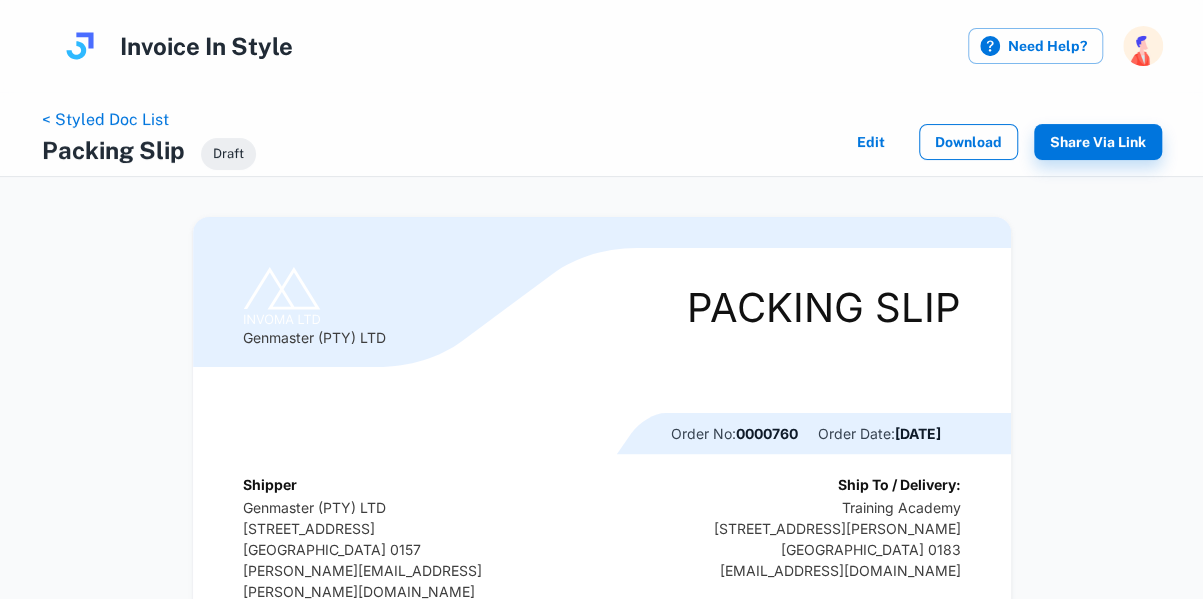 scroll, scrollTop: 0, scrollLeft: 0, axis: both 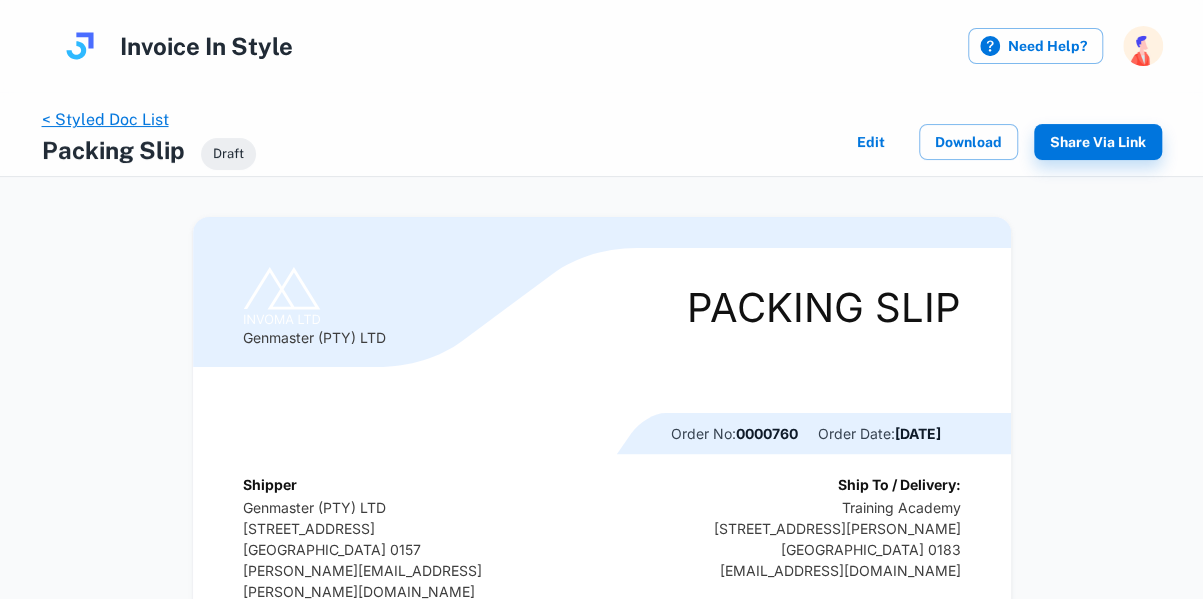 click on "< Styled Doc List" at bounding box center (105, 119) 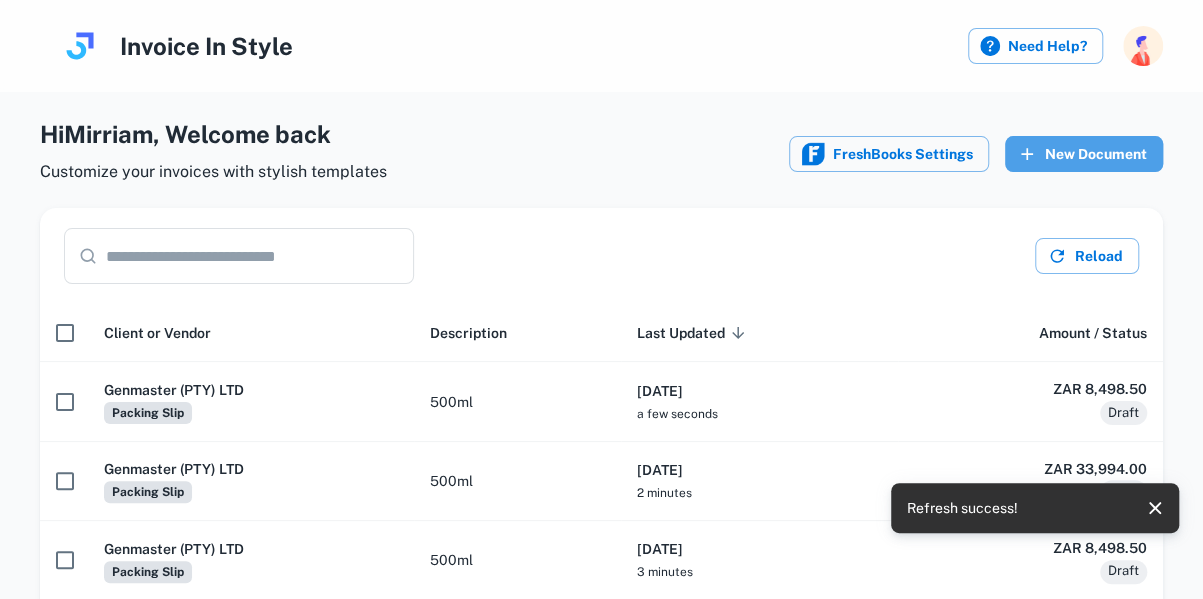 click on "New Document" at bounding box center (1084, 154) 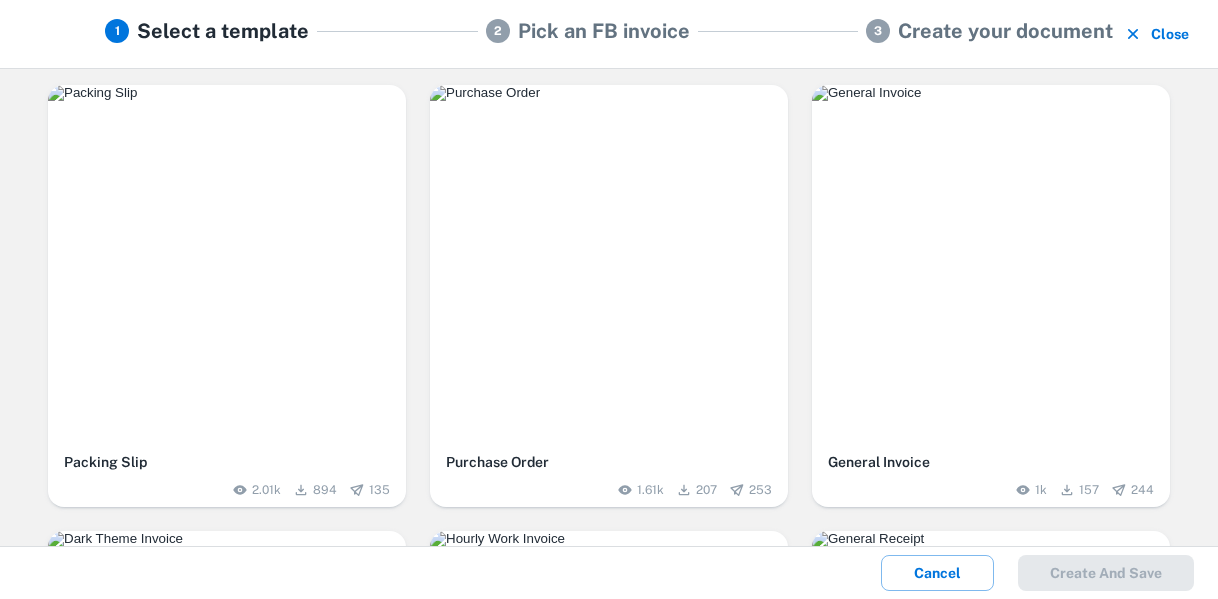 click at bounding box center (227, 93) 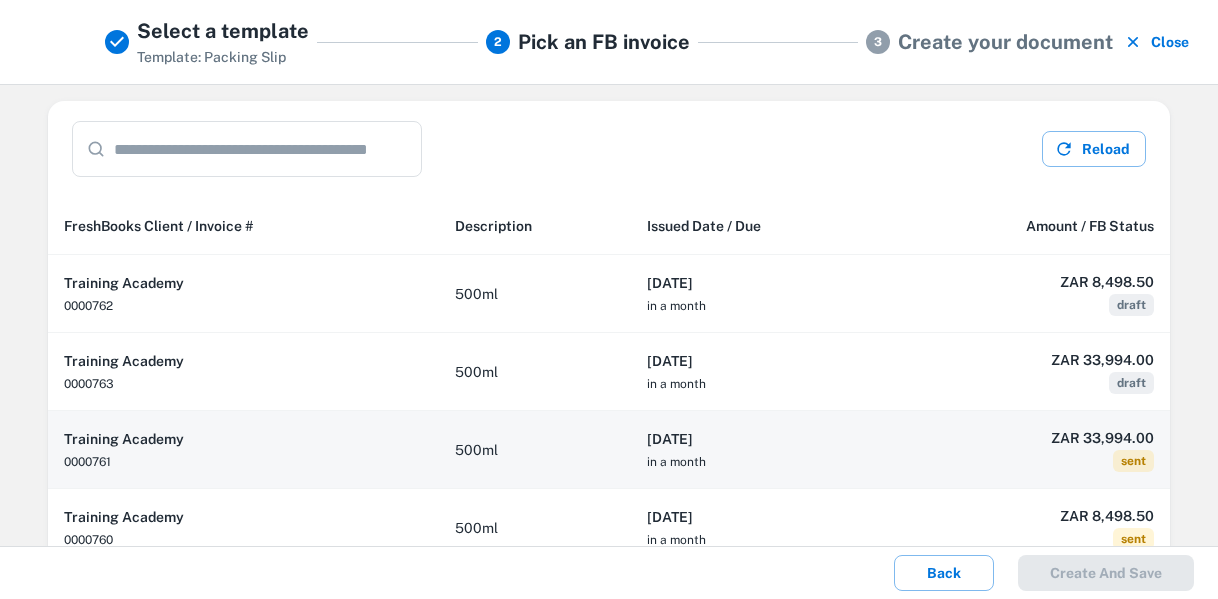 click on "ZAR 33,994.00" at bounding box center (1029, 438) 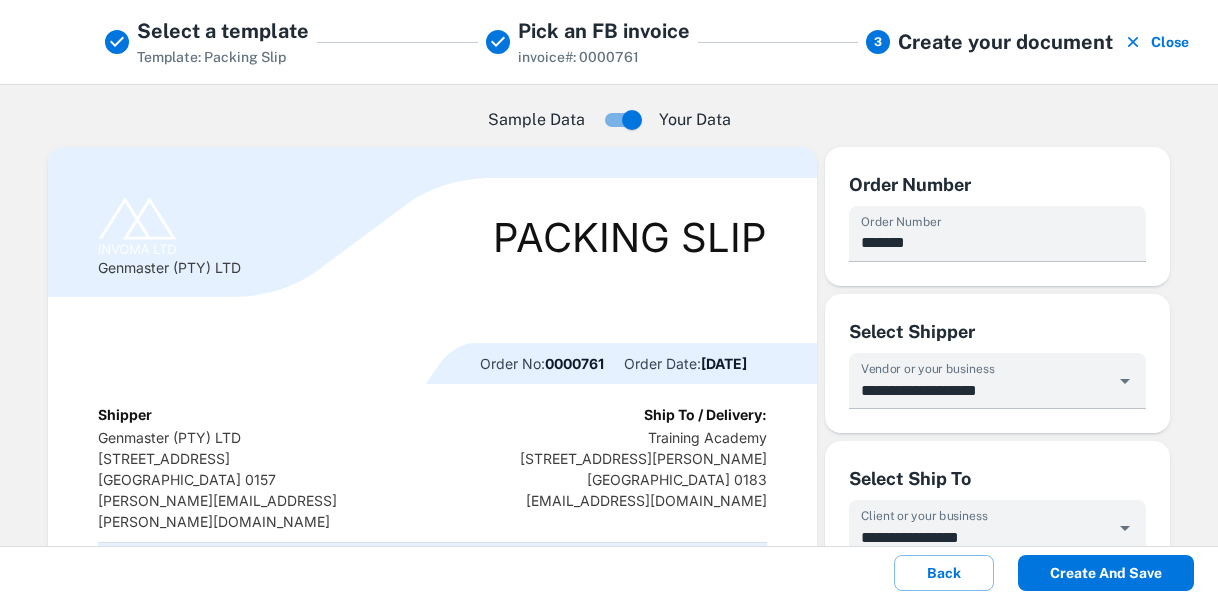 click on "Create and save" at bounding box center [1106, 573] 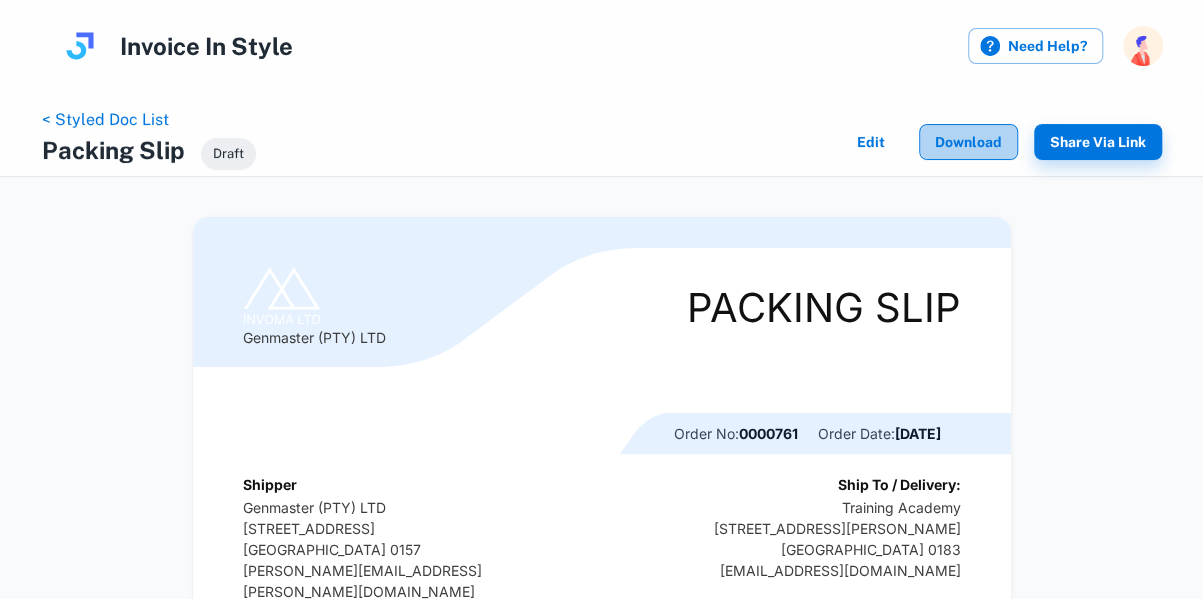 click on "Download" at bounding box center (968, 142) 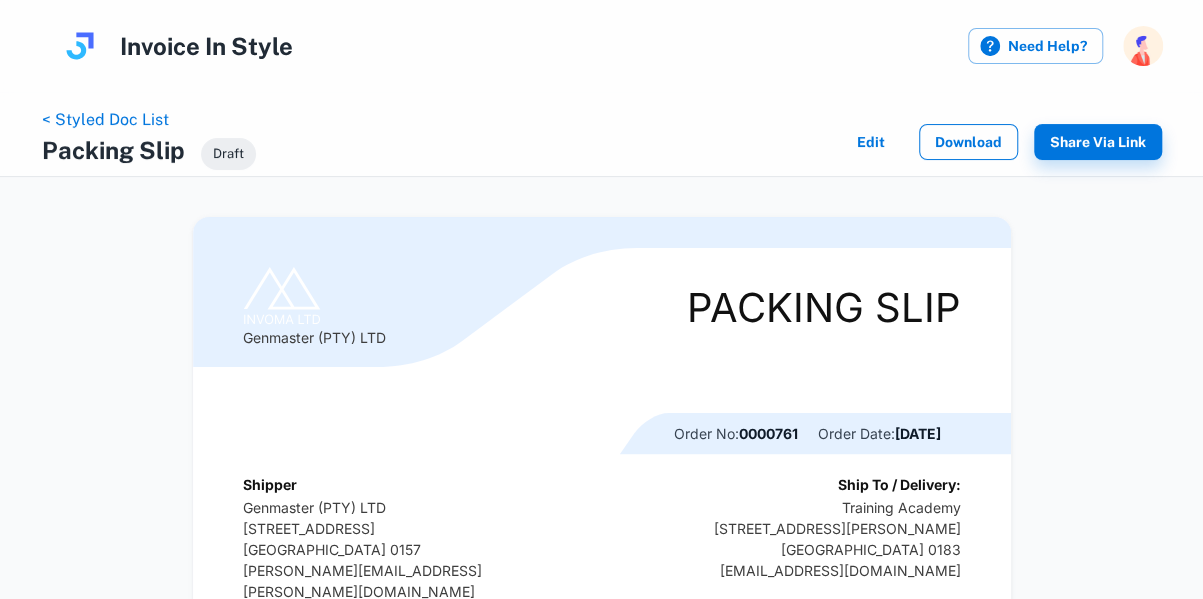 scroll, scrollTop: 0, scrollLeft: 0, axis: both 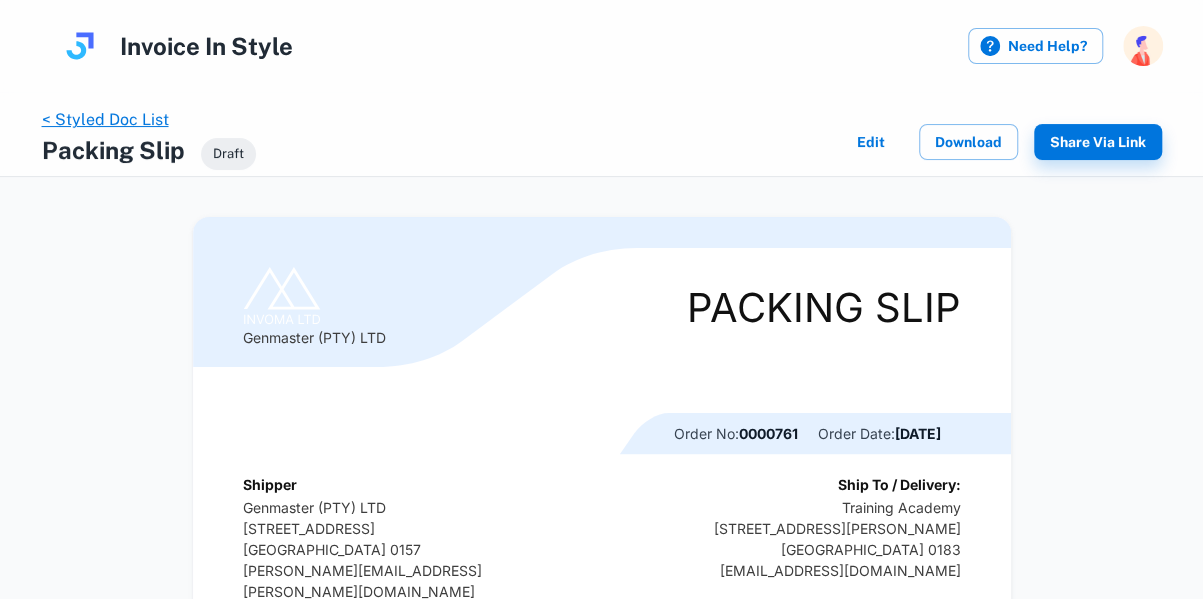 click on "< Styled Doc List" at bounding box center (105, 119) 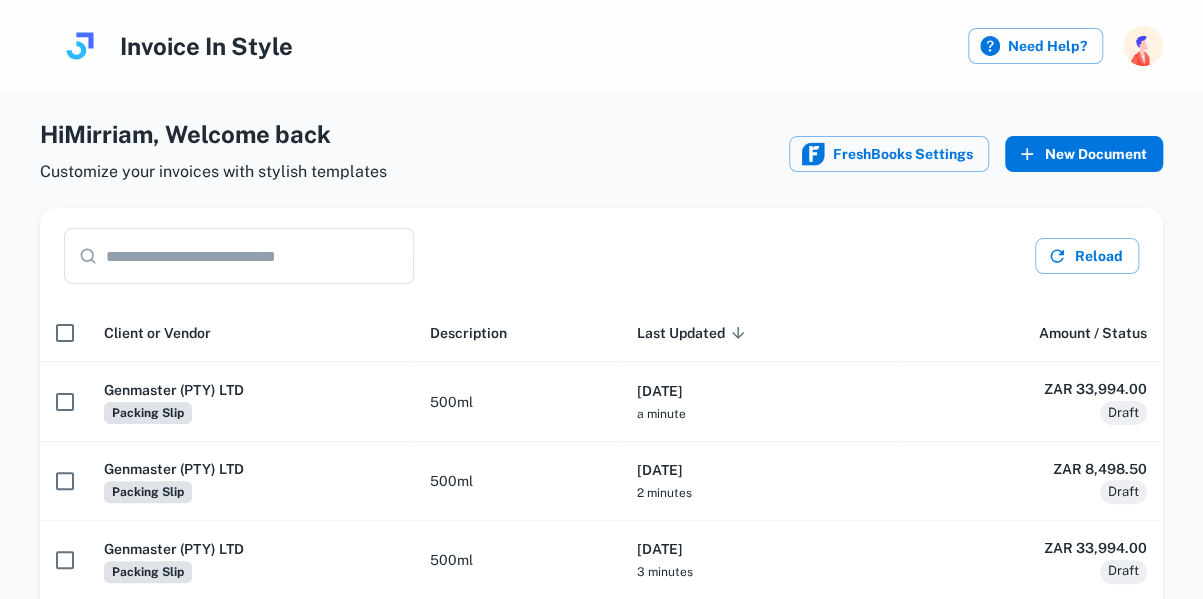 click on "New Document" at bounding box center [1084, 154] 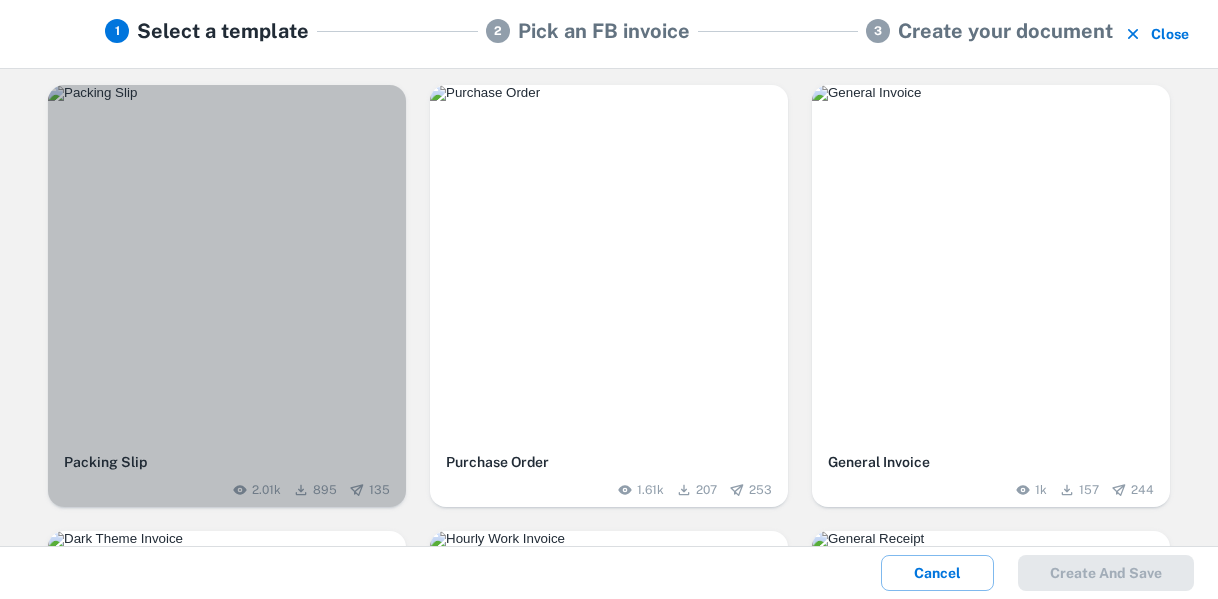 click at bounding box center [227, 93] 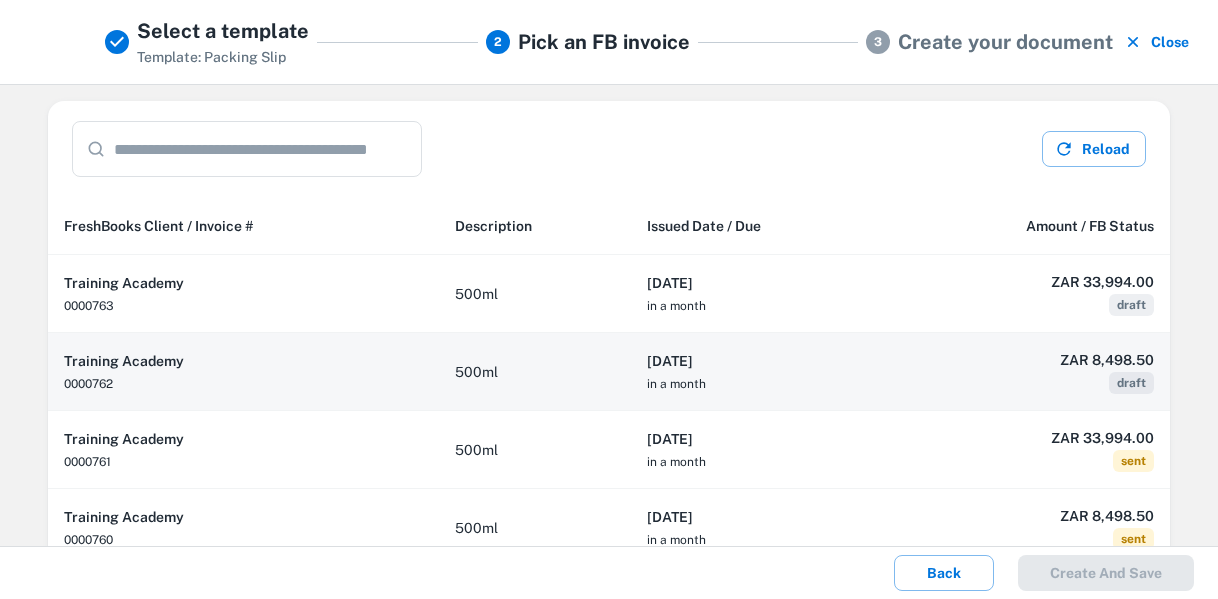 click on "[DATE]" at bounding box center (759, 361) 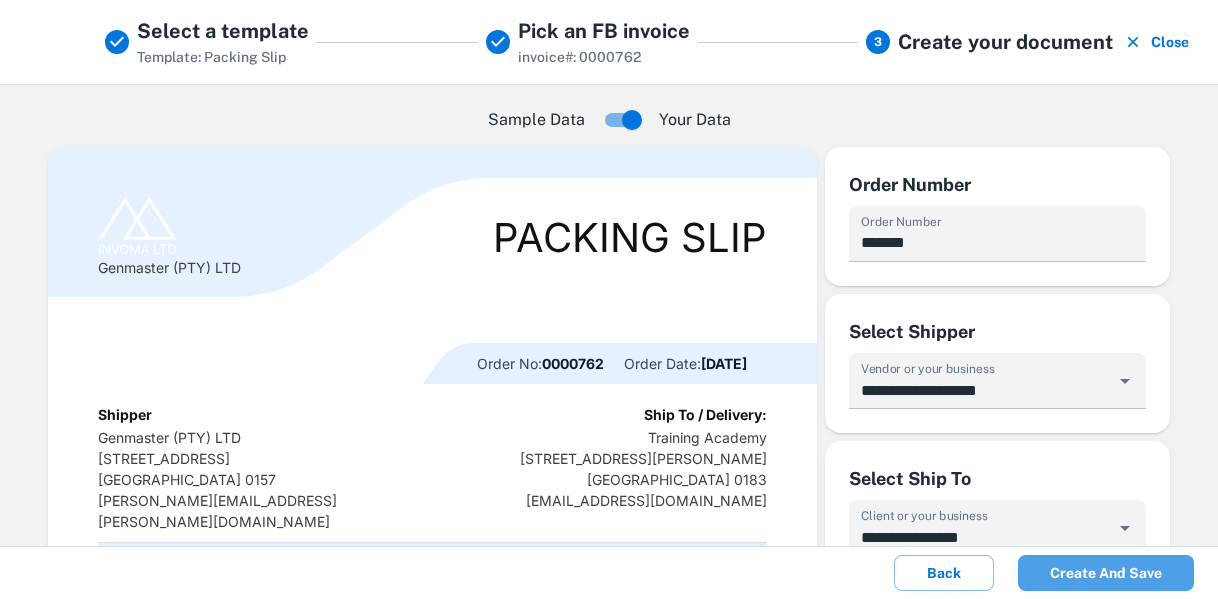 click on "Create and save" at bounding box center (1106, 573) 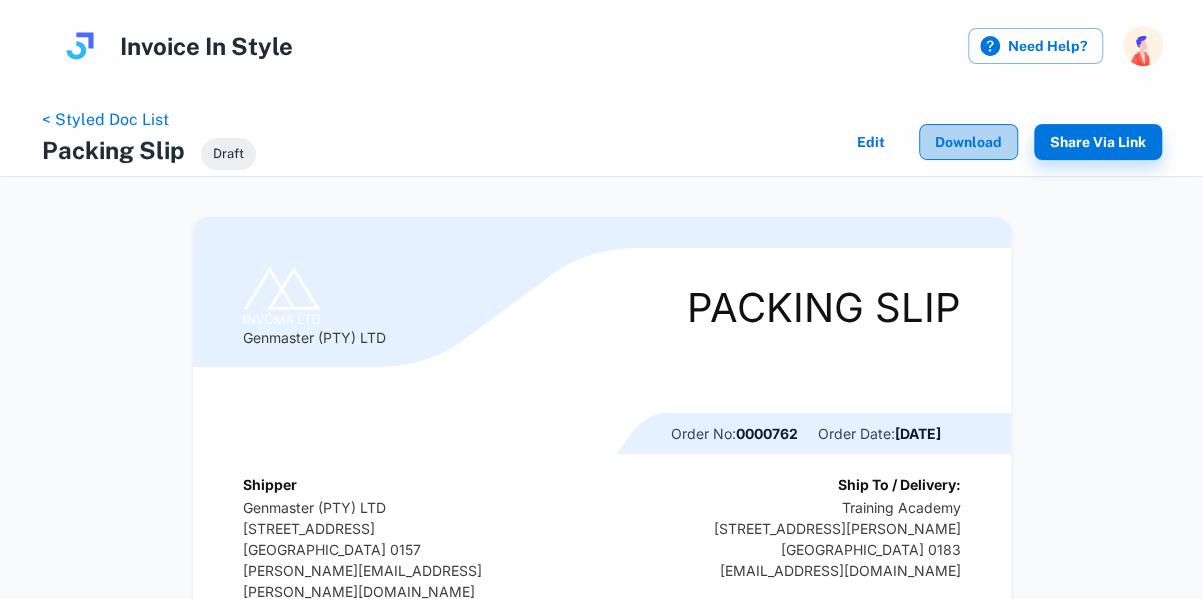 click on "Download" at bounding box center [968, 142] 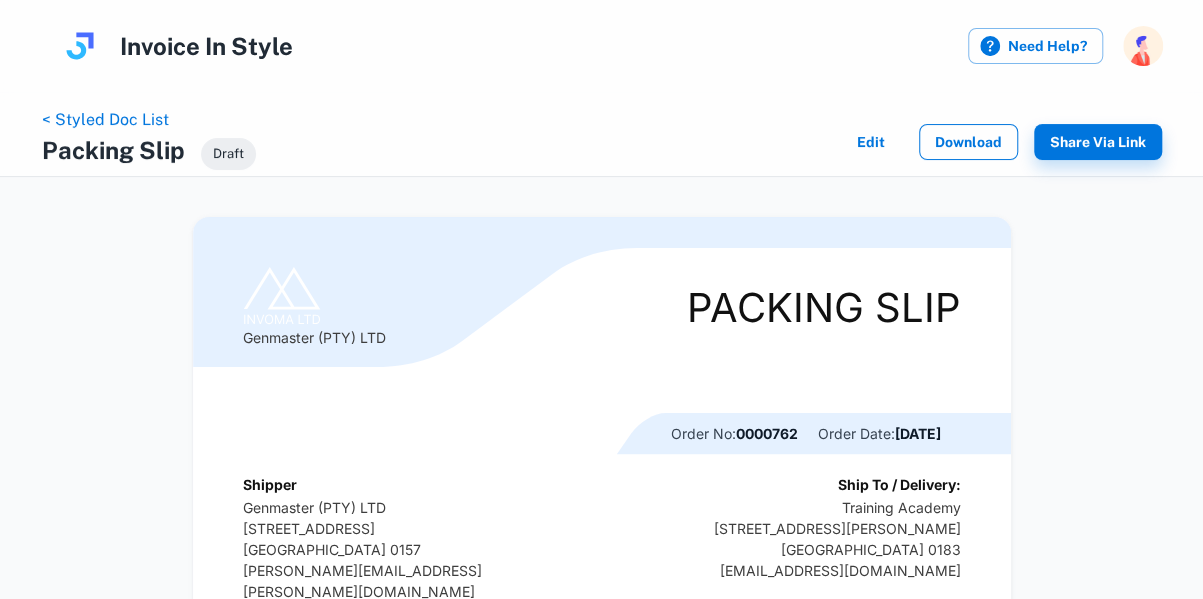 scroll, scrollTop: 0, scrollLeft: 0, axis: both 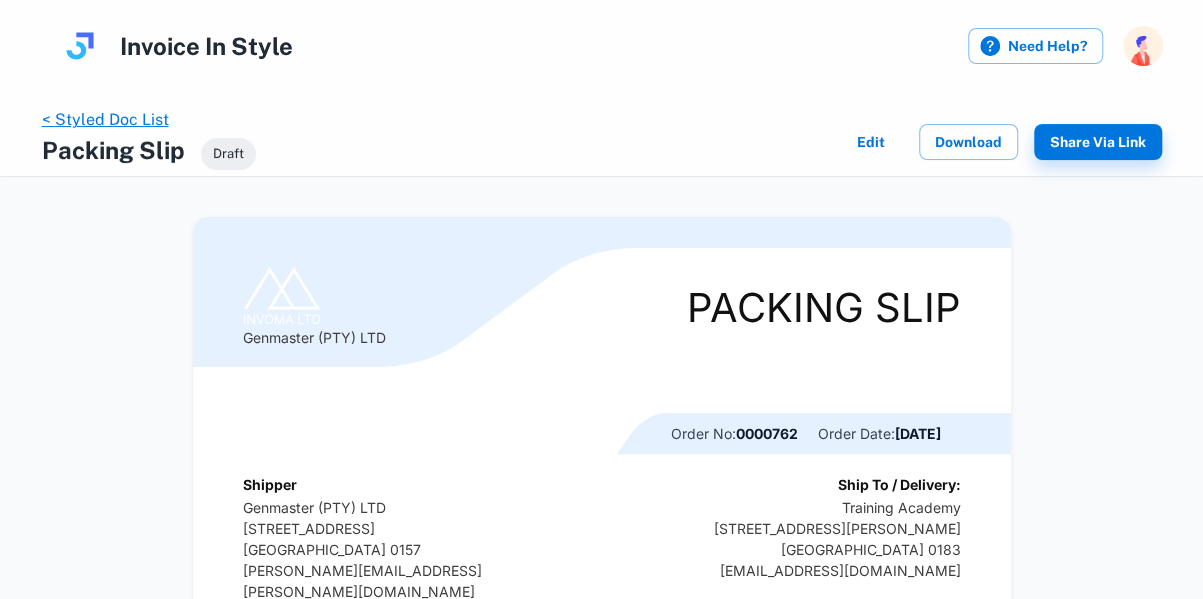 click on "< Styled Doc List" at bounding box center (105, 119) 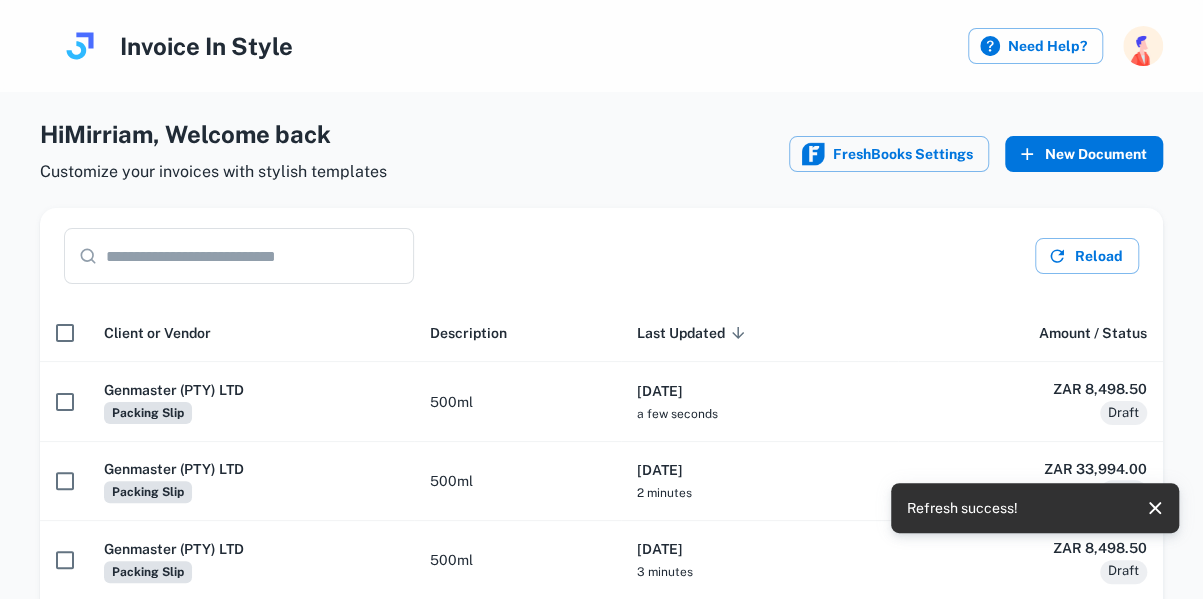click on "New Document" at bounding box center [1084, 154] 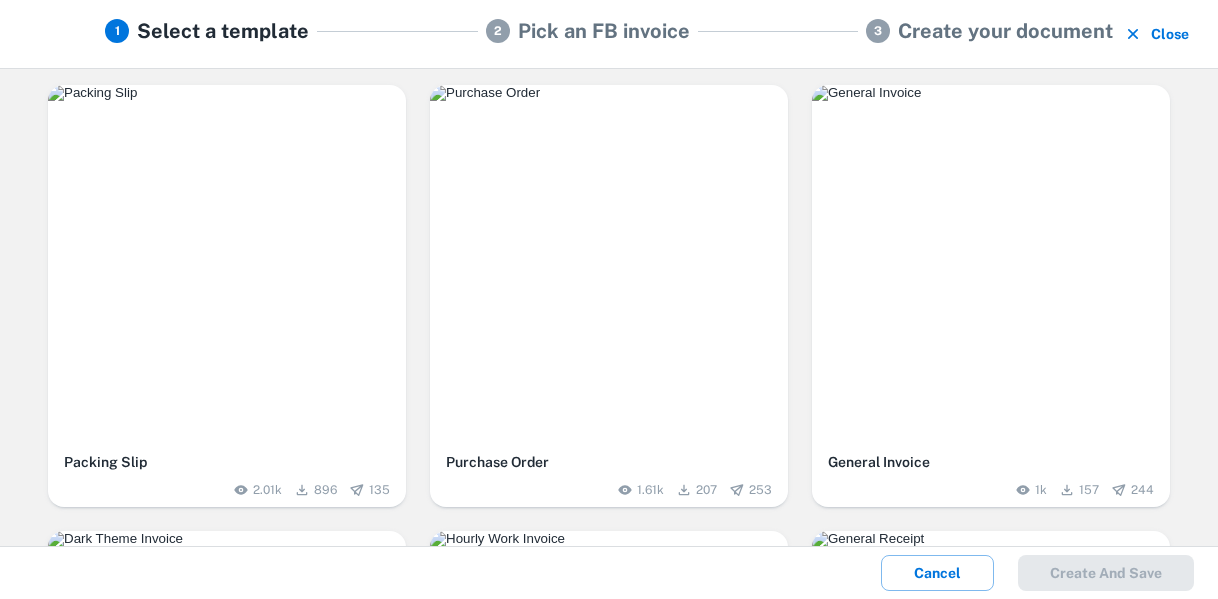 click at bounding box center [227, 93] 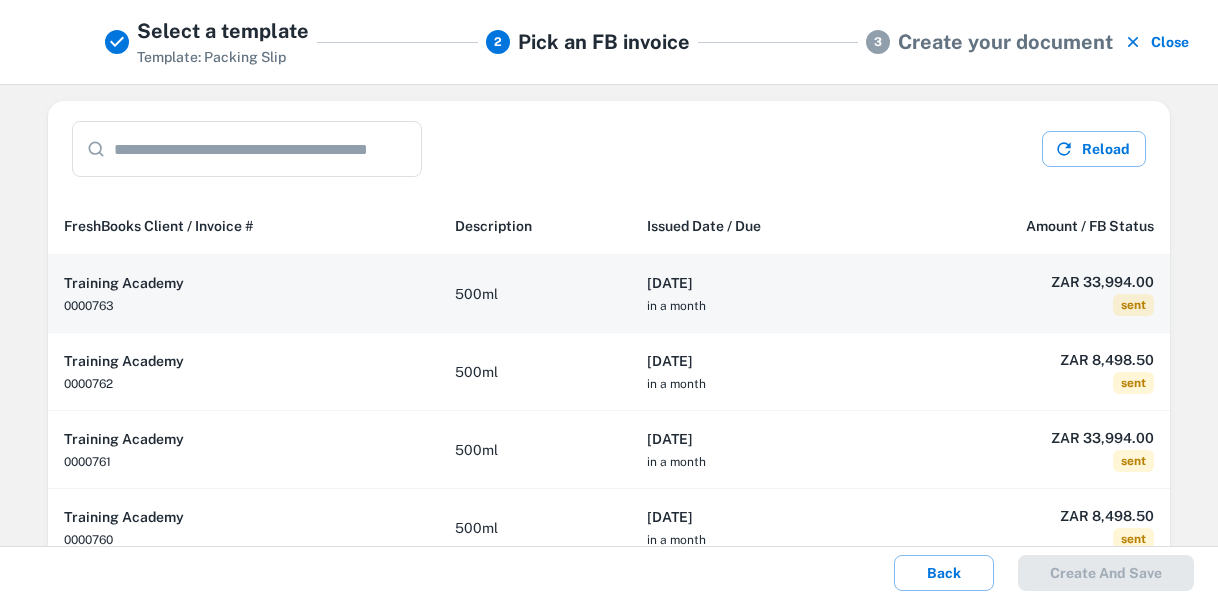 click on "[DATE]" at bounding box center [759, 283] 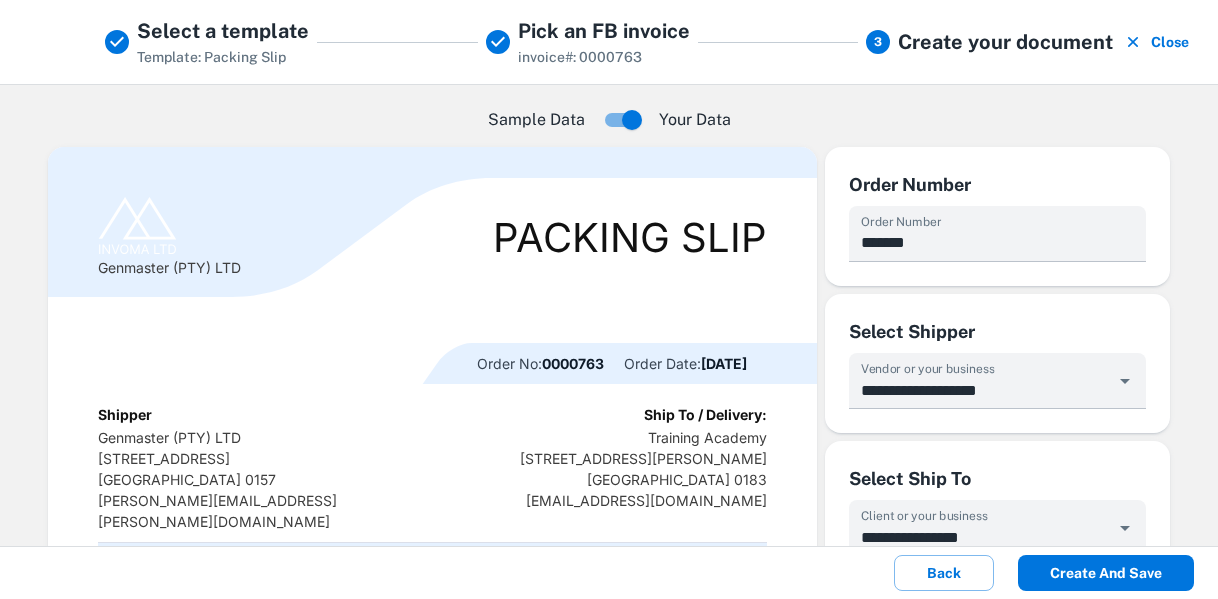 click on "Create and save" at bounding box center (1106, 573) 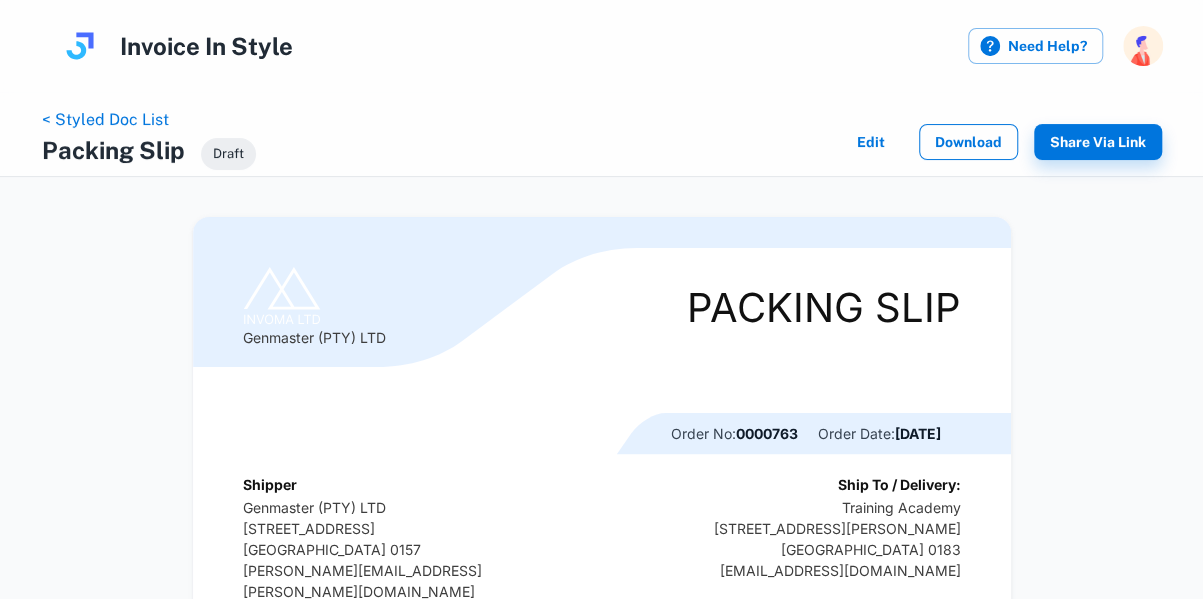 click on "Download" at bounding box center (968, 142) 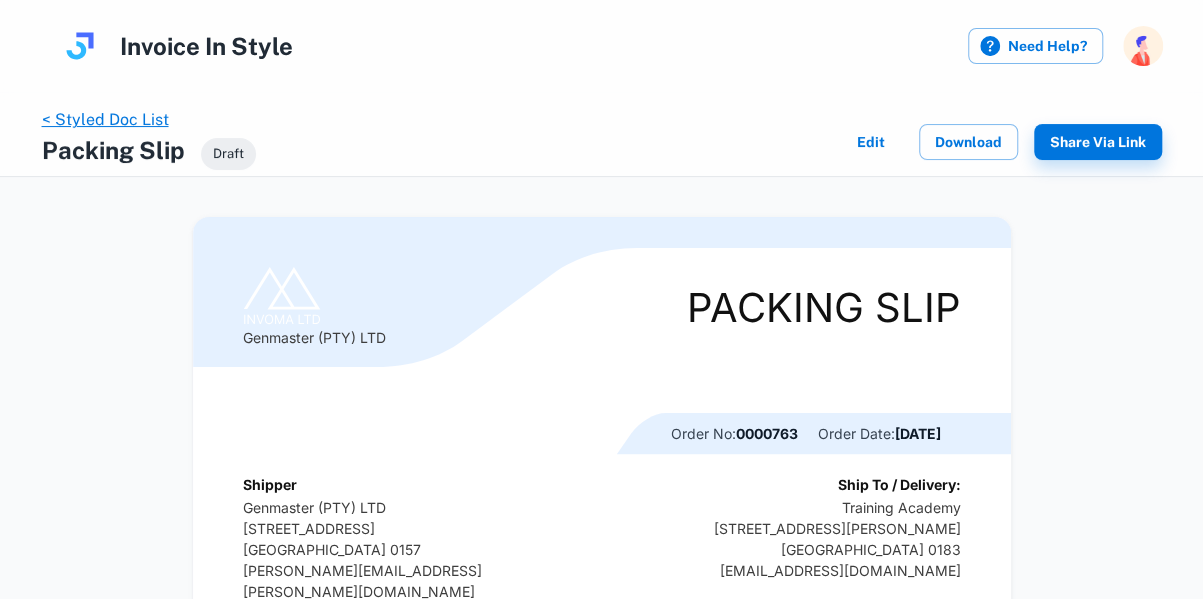 click on "< Styled Doc List" at bounding box center [105, 119] 